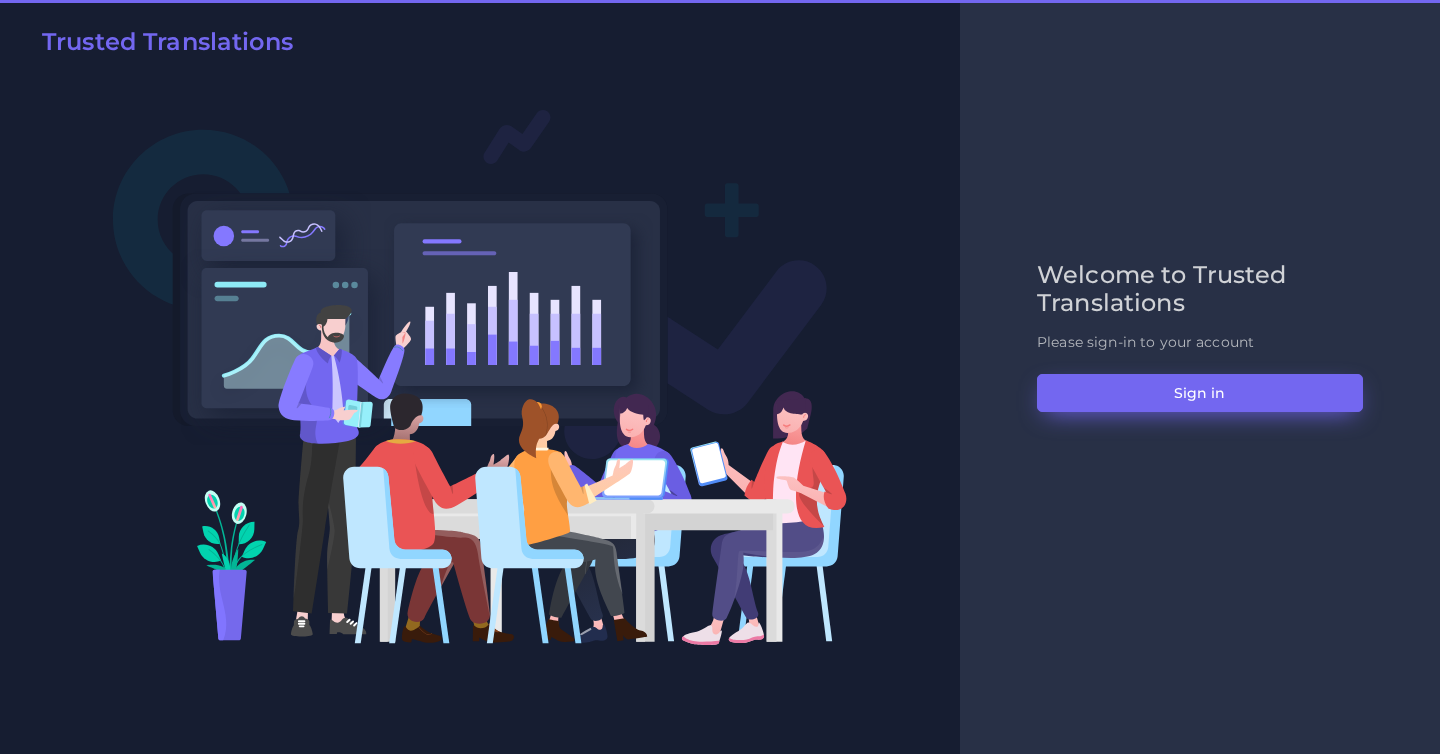 scroll, scrollTop: 0, scrollLeft: 0, axis: both 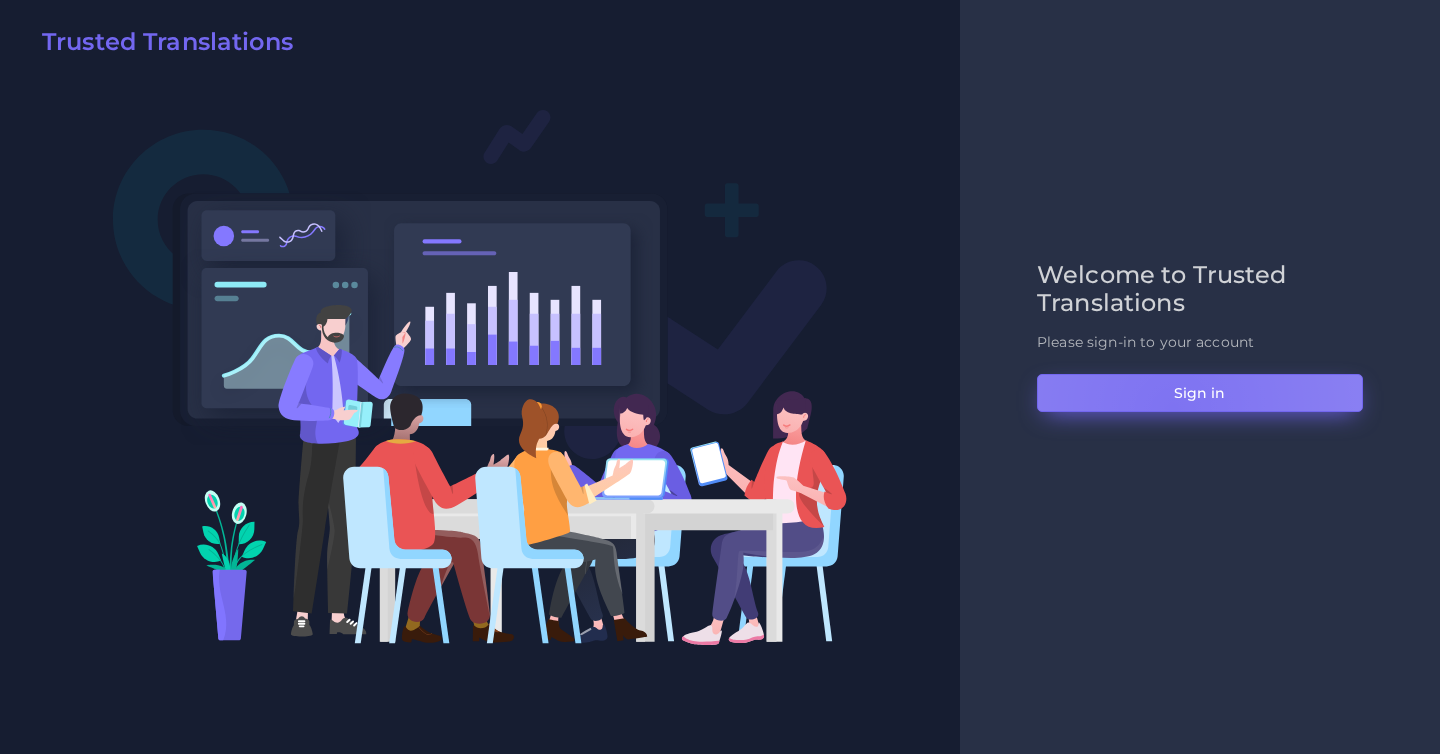 click on "Sign in" at bounding box center [1200, 393] 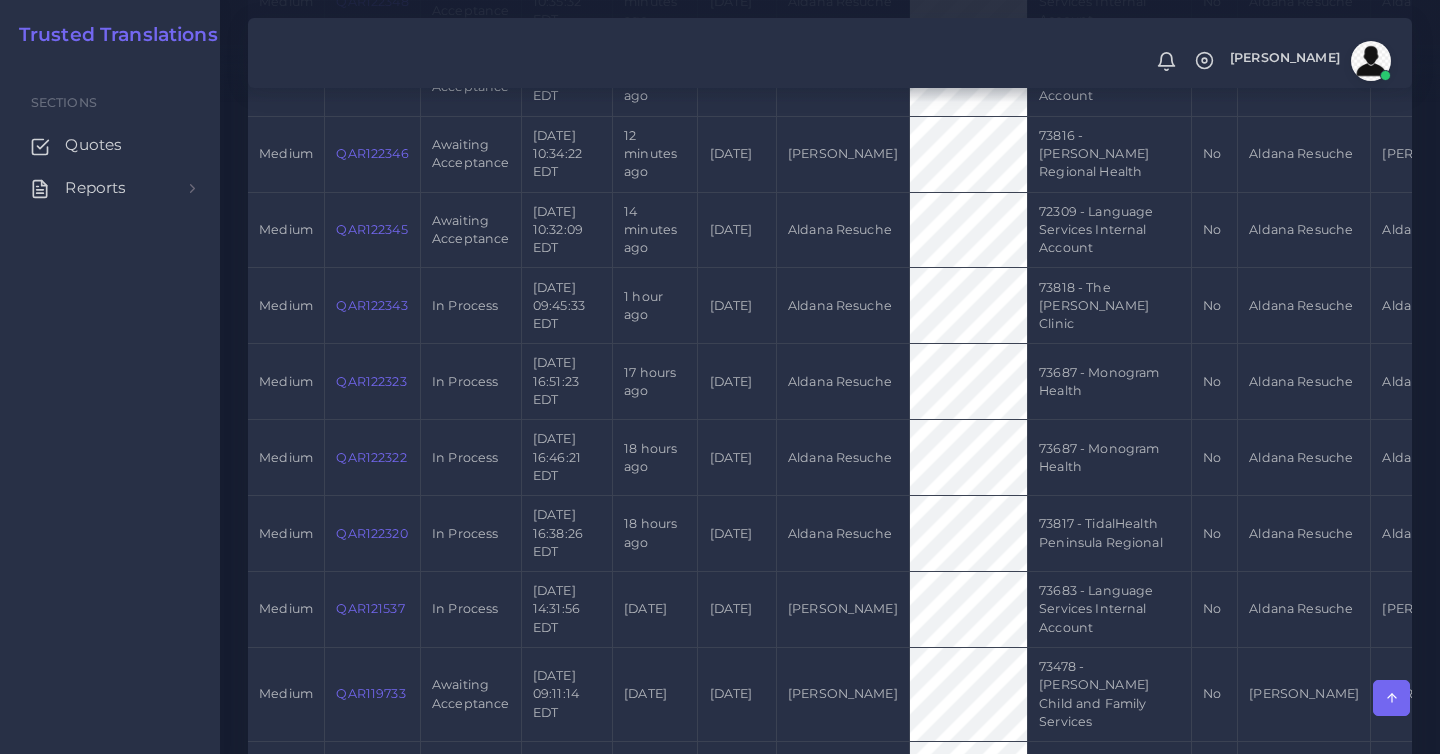 scroll, scrollTop: 1905, scrollLeft: 0, axis: vertical 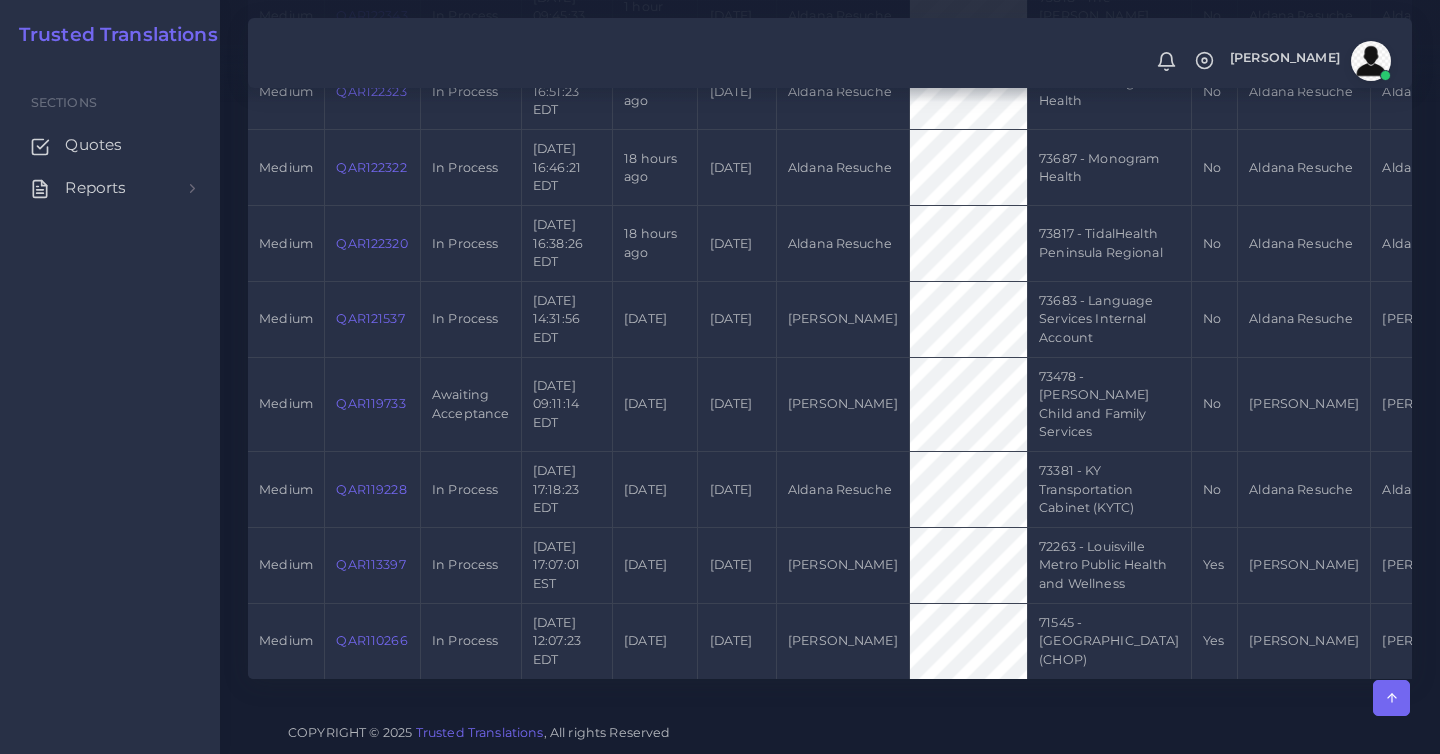 click on "71545 - [GEOGRAPHIC_DATA] (CHOP)" at bounding box center (1109, 640) 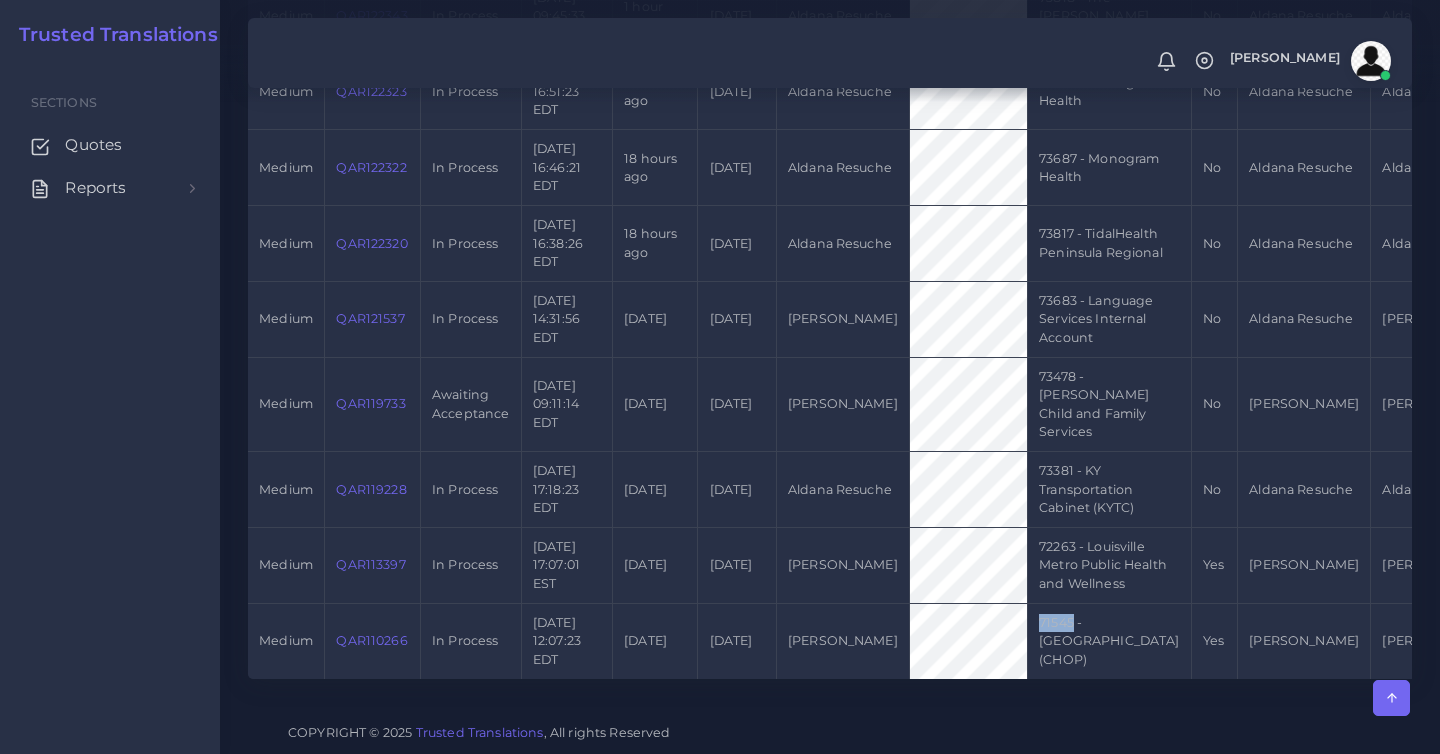 click on "71545 - [GEOGRAPHIC_DATA] (CHOP)" at bounding box center [1109, 640] 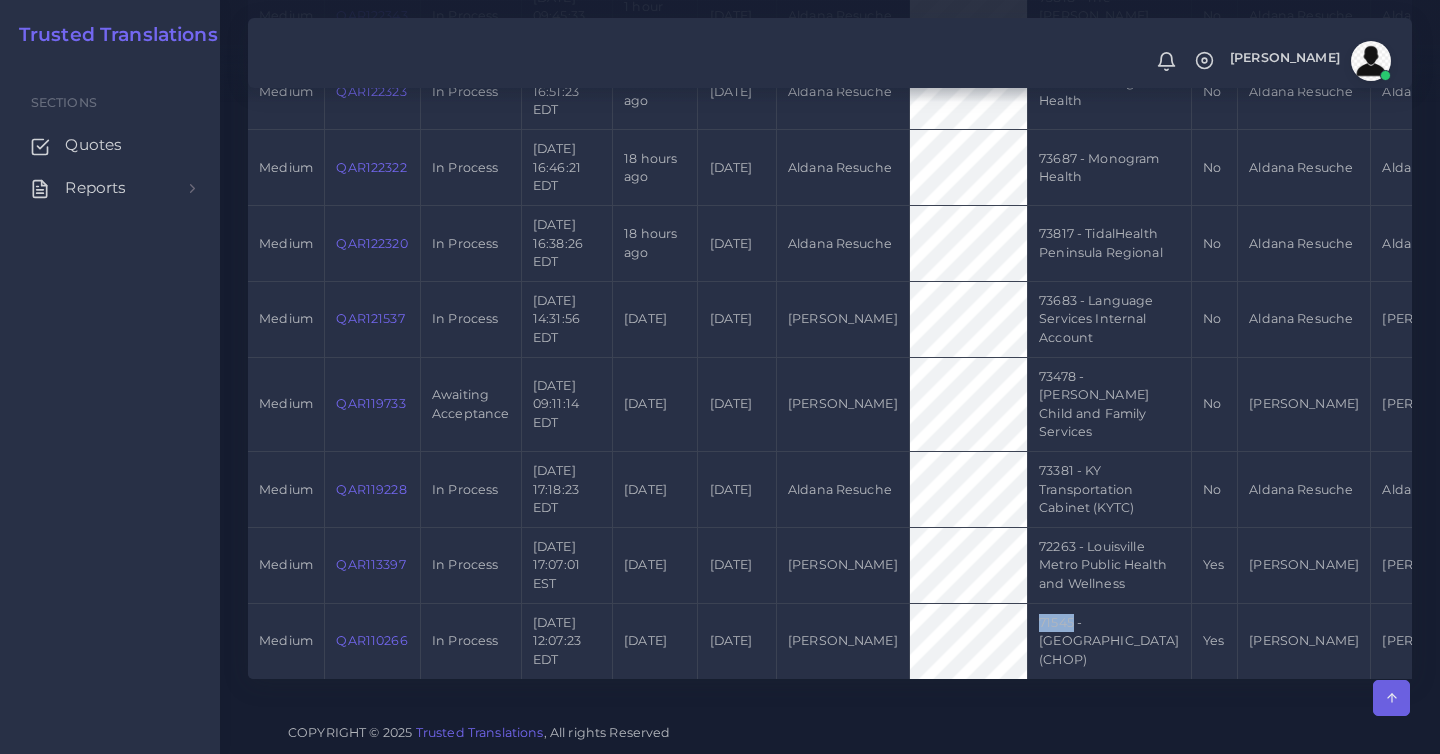 scroll, scrollTop: 1905, scrollLeft: 0, axis: vertical 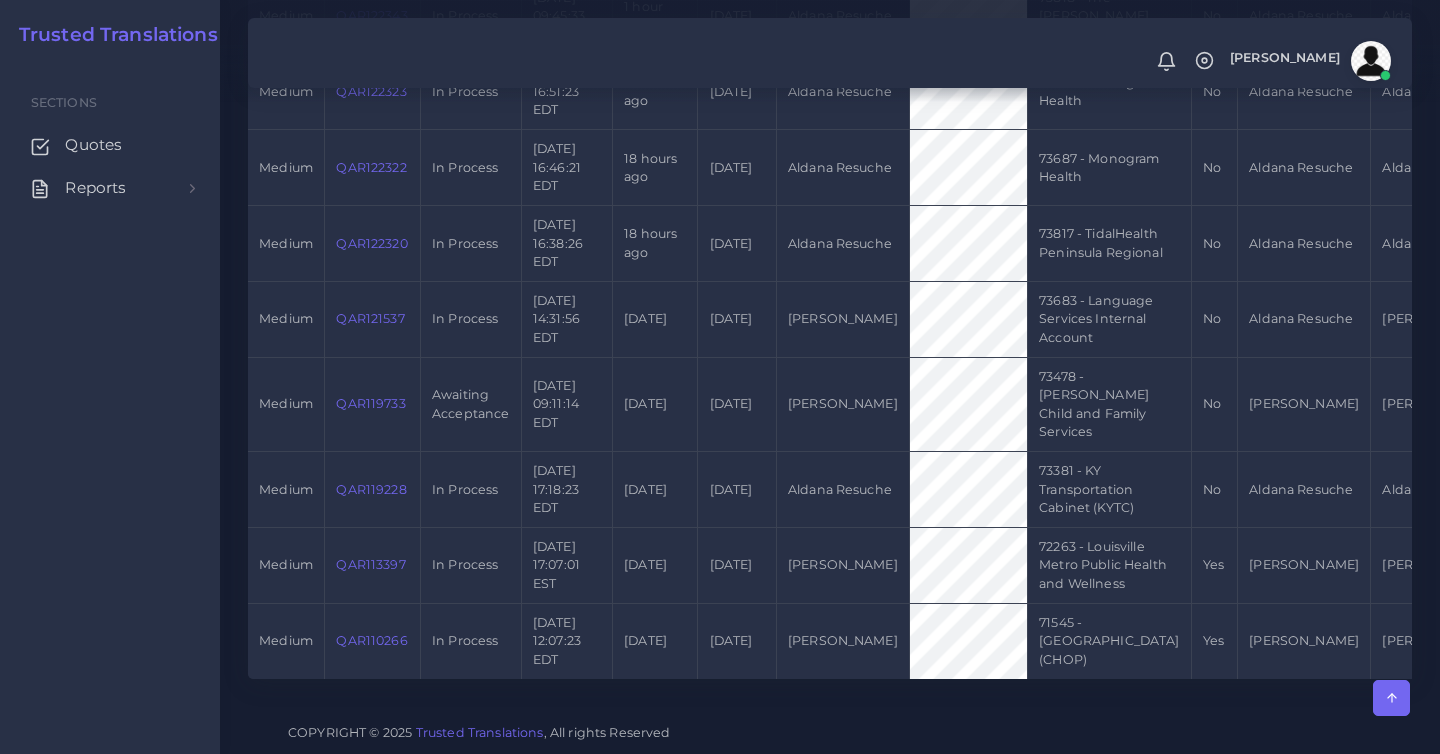 click on "71545 - [GEOGRAPHIC_DATA] (CHOP)" at bounding box center (1109, 640) 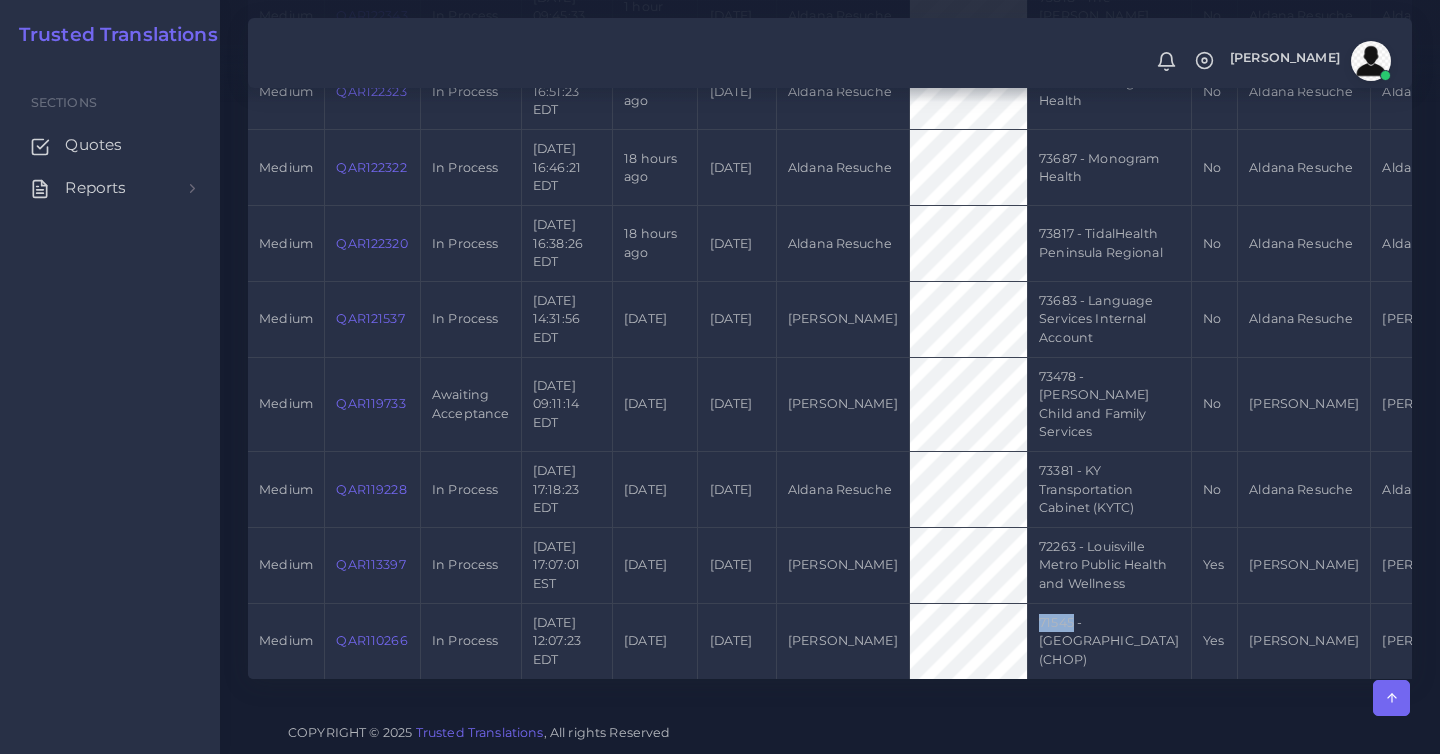 click on "71545 - Children's Hospital of Philadelphia (CHOP)" at bounding box center [1109, 640] 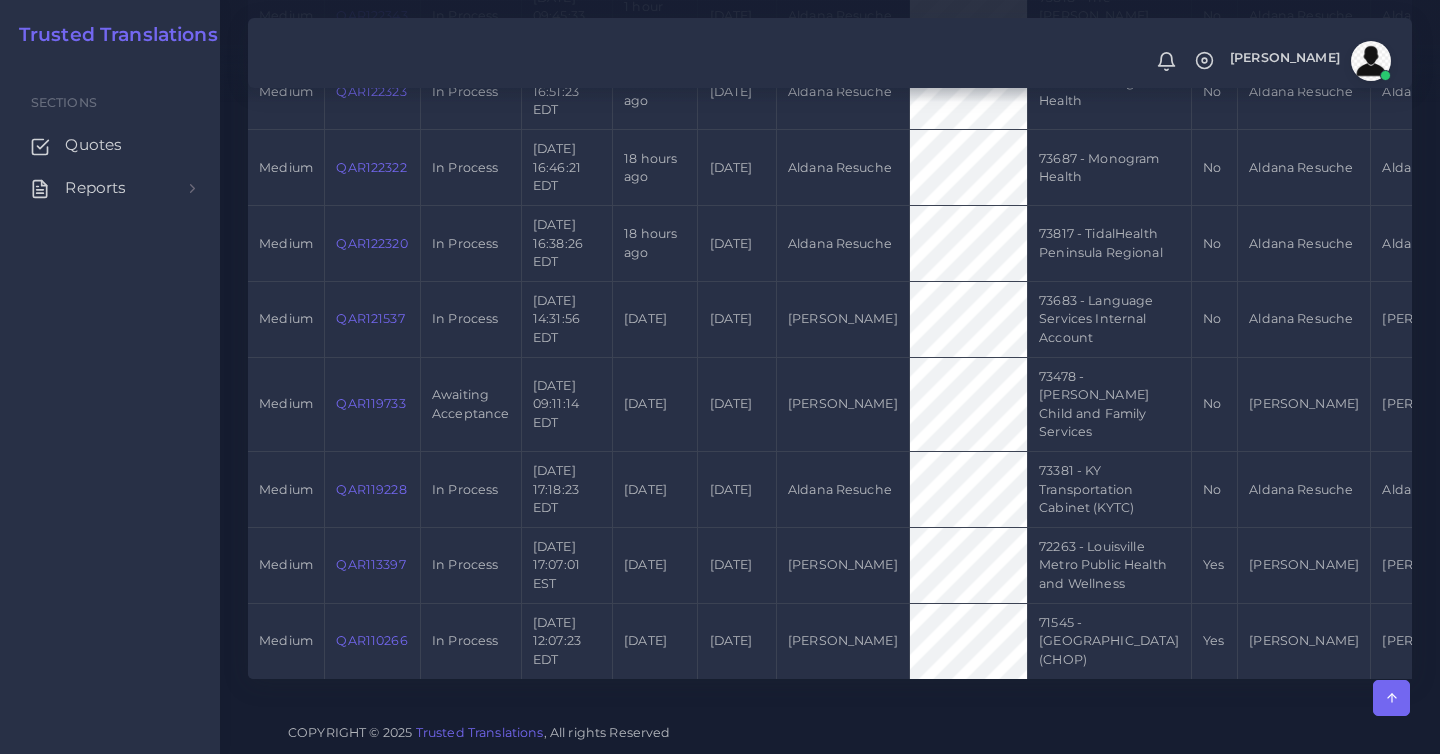 click on "72263 - Louisville Metro Public Health and Wellness" at bounding box center [1109, 566] 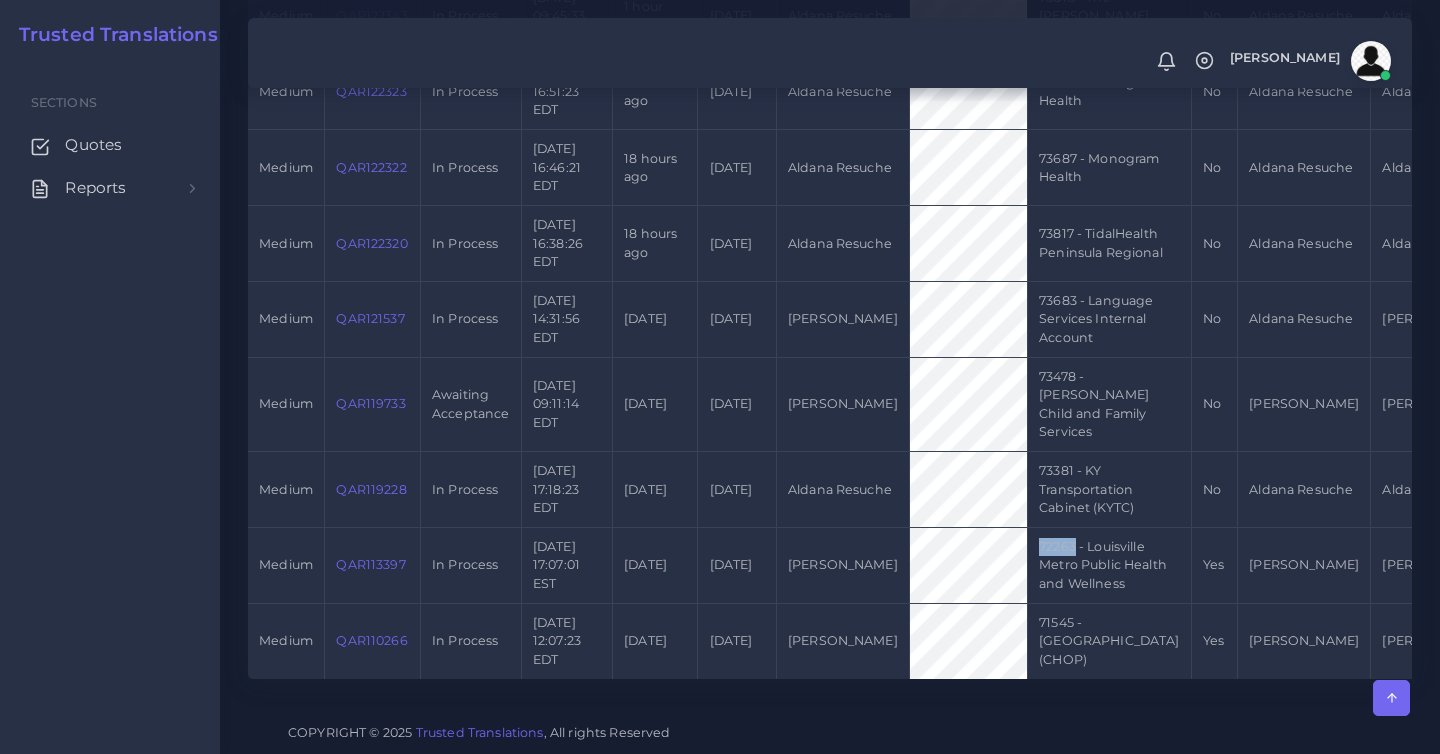 click on "72263 - Louisville Metro Public Health and Wellness" at bounding box center (1109, 566) 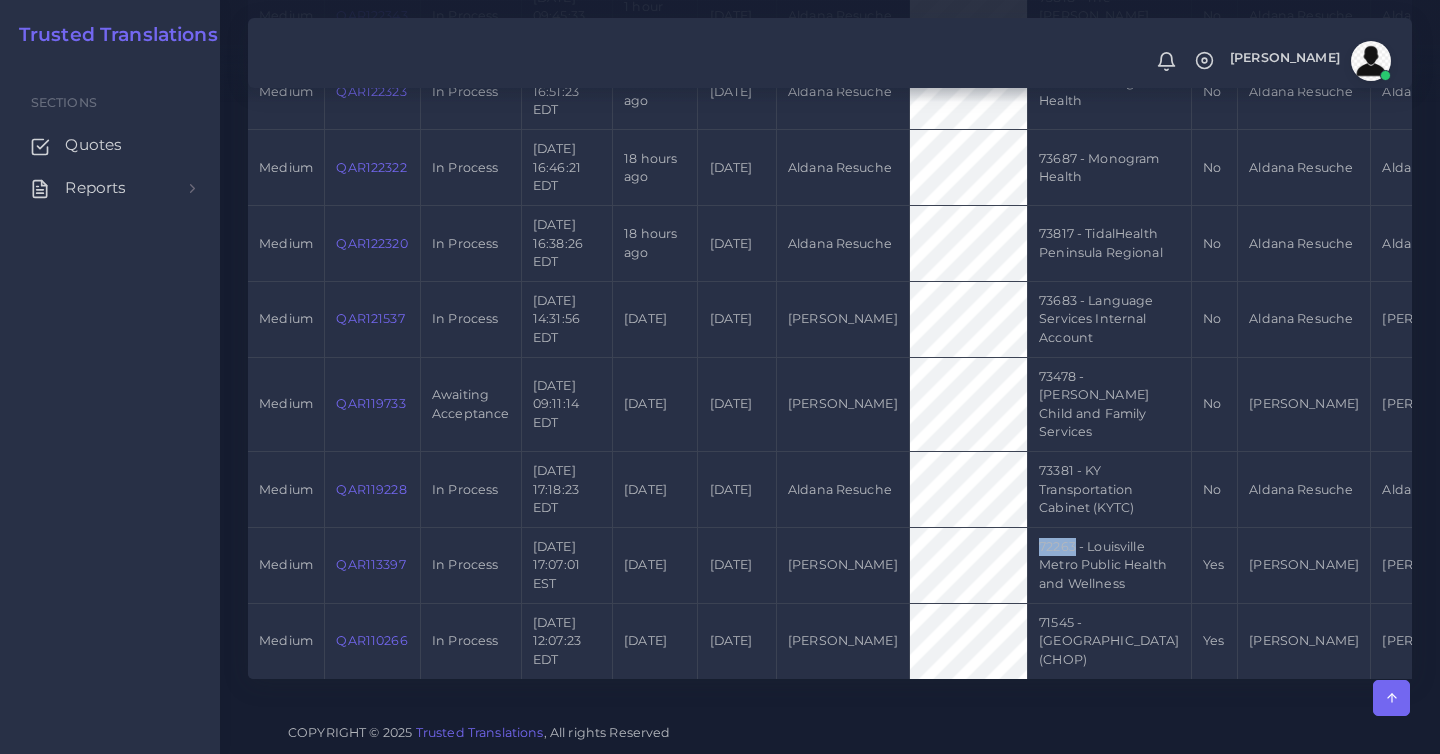 click on "Sections
Quotes
Reports
Sales
Campaigns
Keywords excel processor" at bounding box center (110, 408) 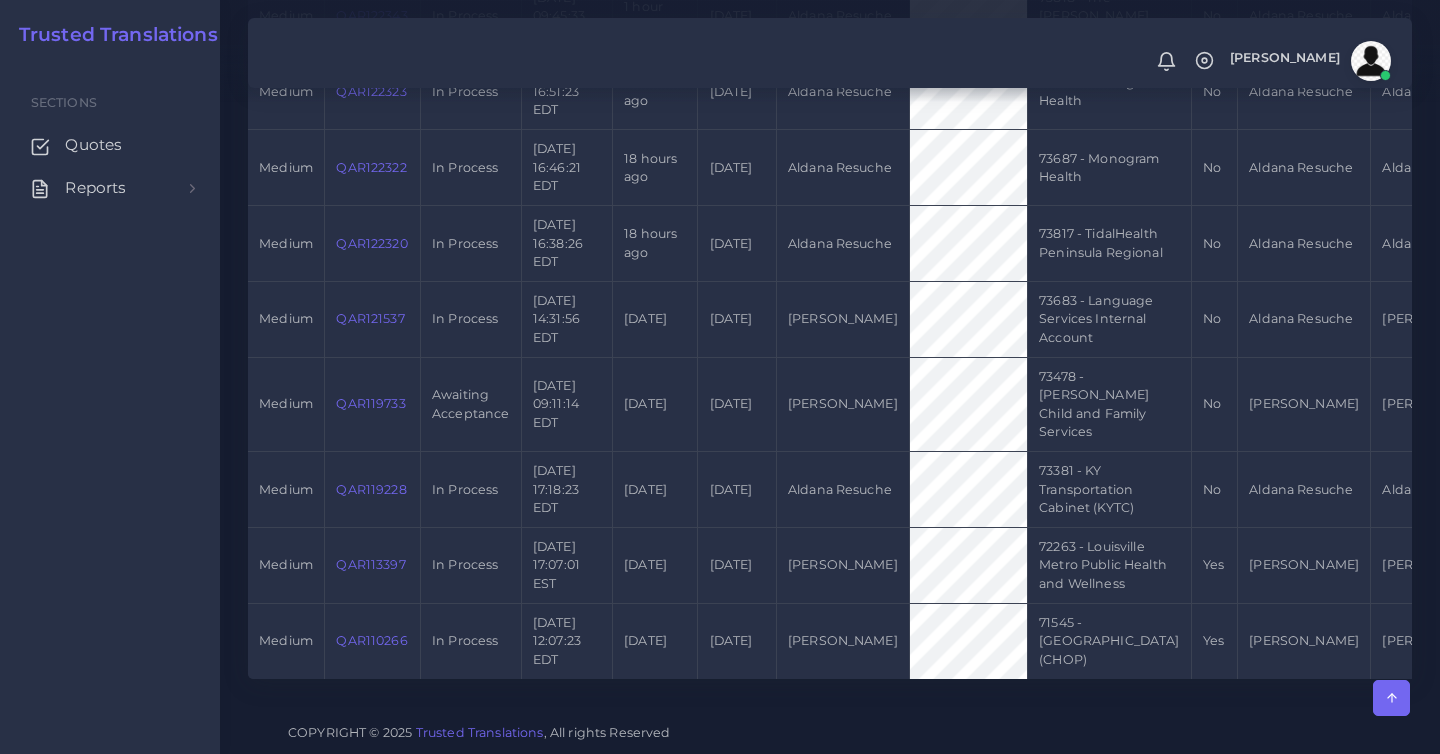 click on "73381 - KY Transportation Cabinet (KYTC)" at bounding box center (1109, 490) 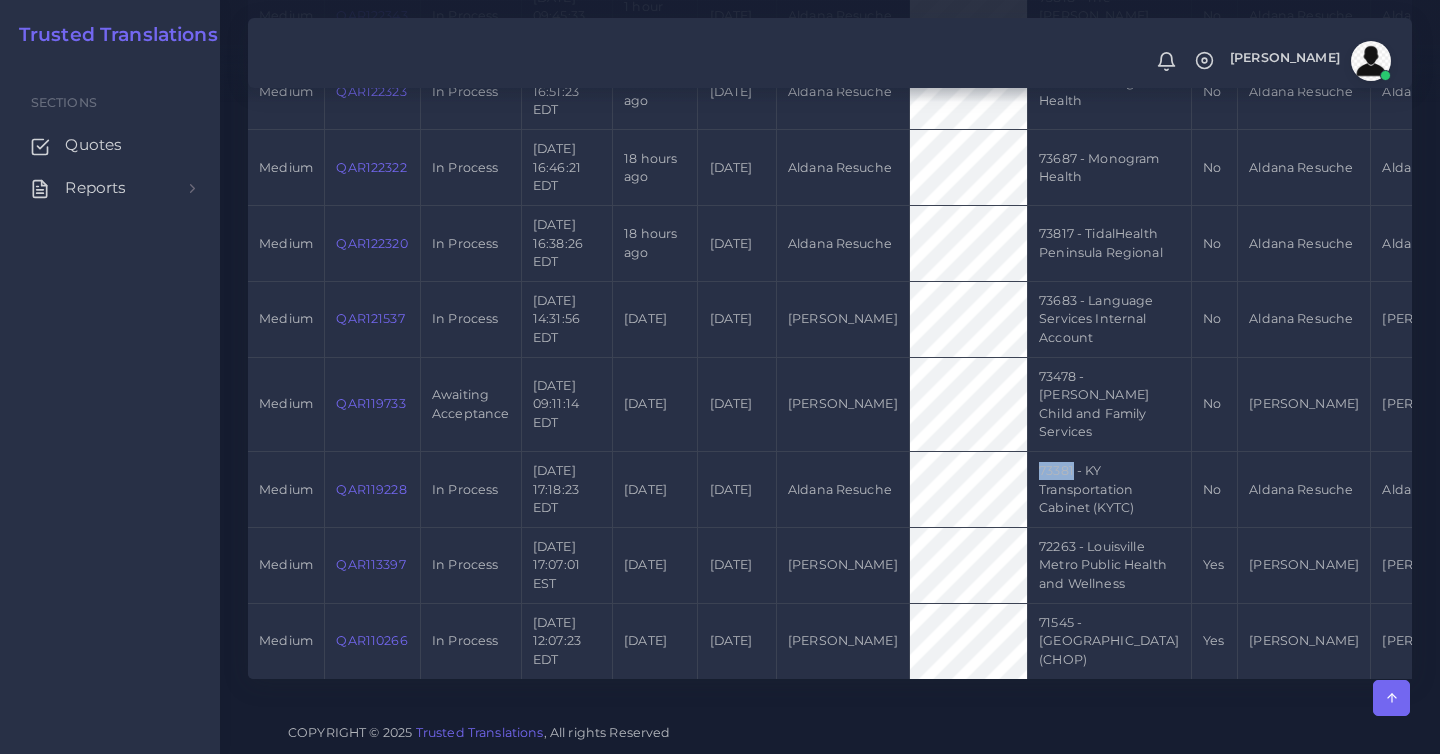 click on "73381 - KY Transportation Cabinet (KYTC)" at bounding box center [1109, 490] 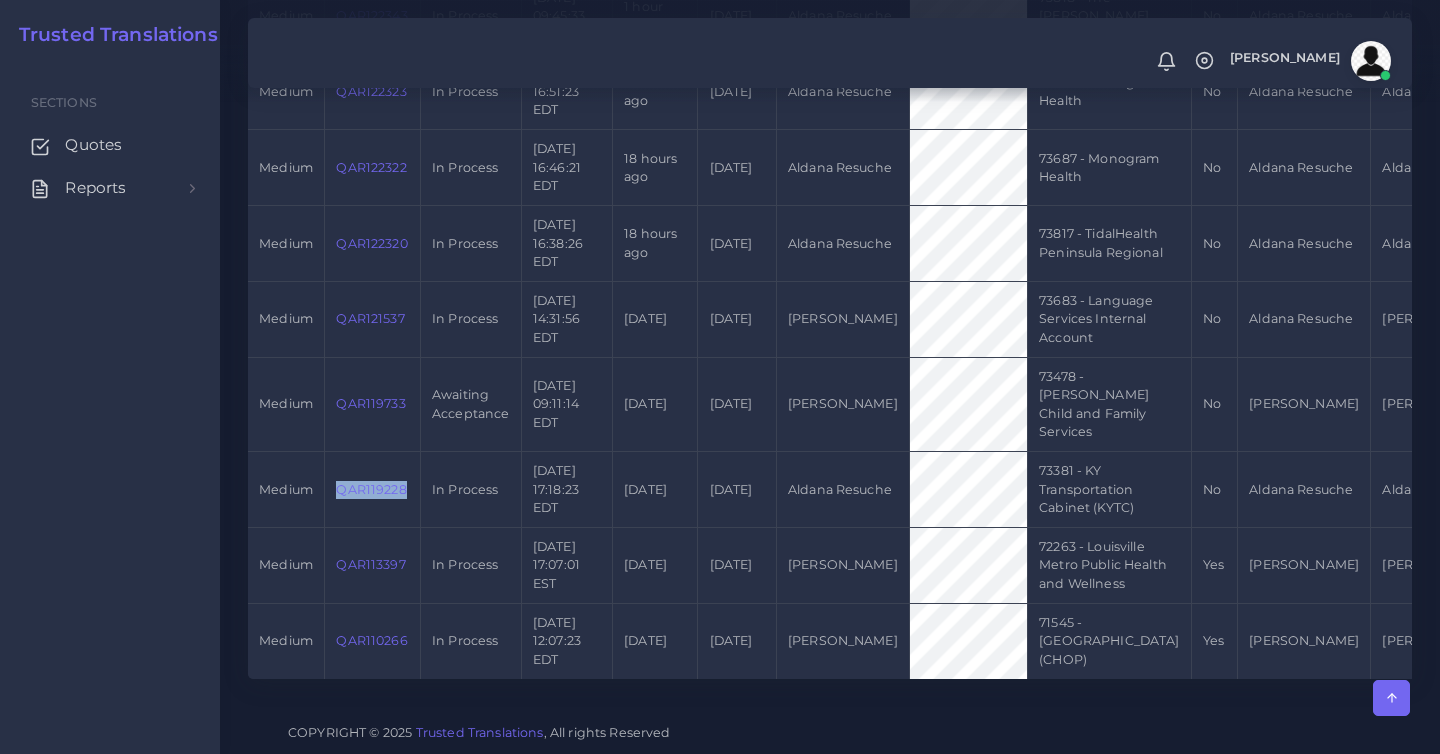 scroll, scrollTop: 1699, scrollLeft: 0, axis: vertical 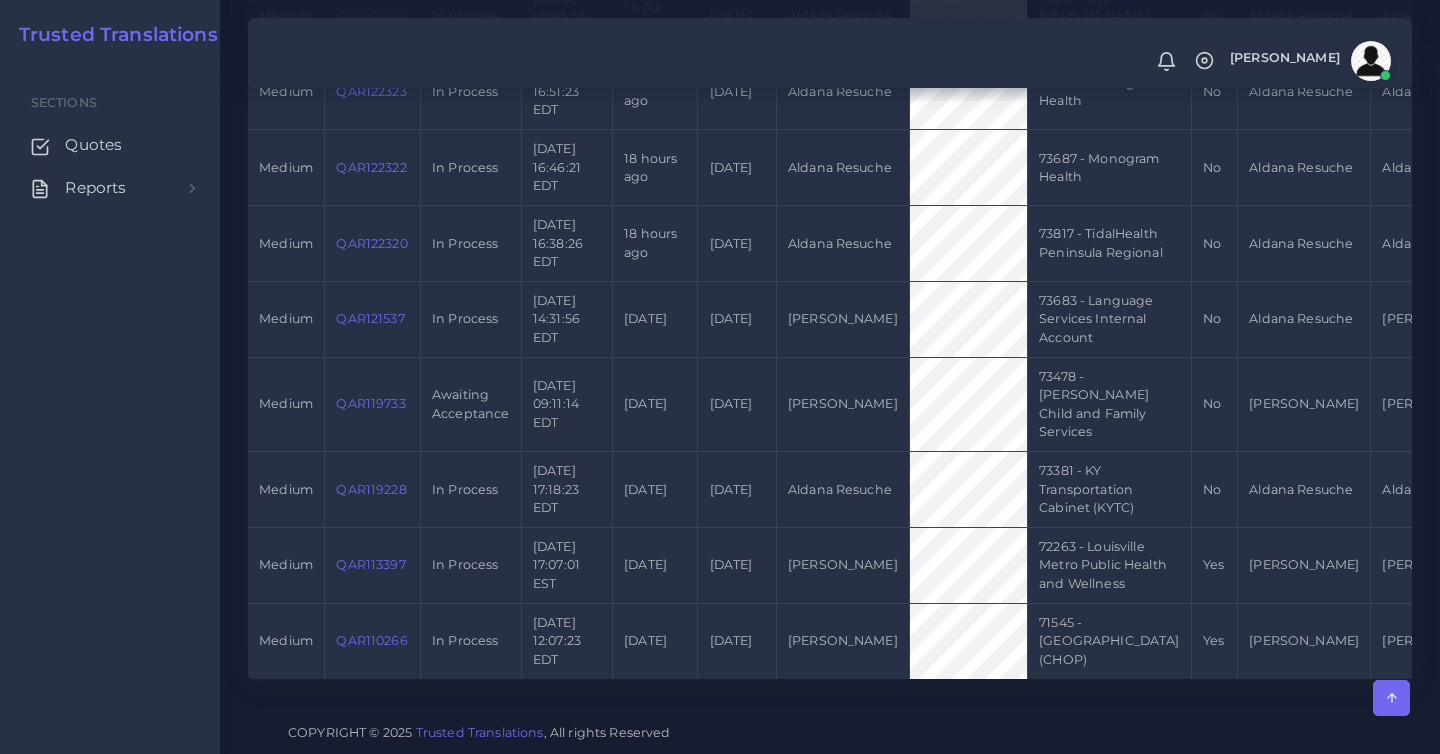 click on "73478 - Morrison Child and Family Services" at bounding box center (1109, 405) 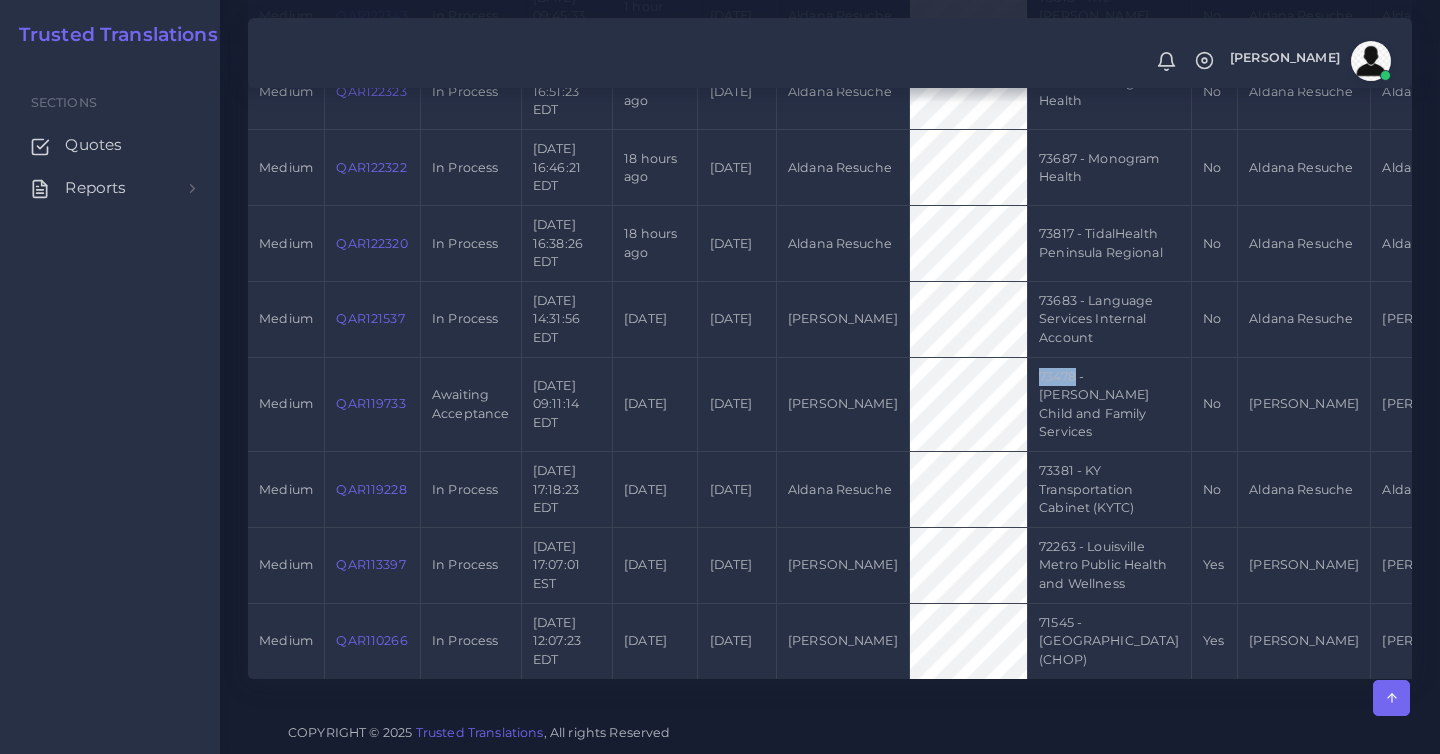 click on "73478 - Morrison Child and Family Services" at bounding box center (1109, 405) 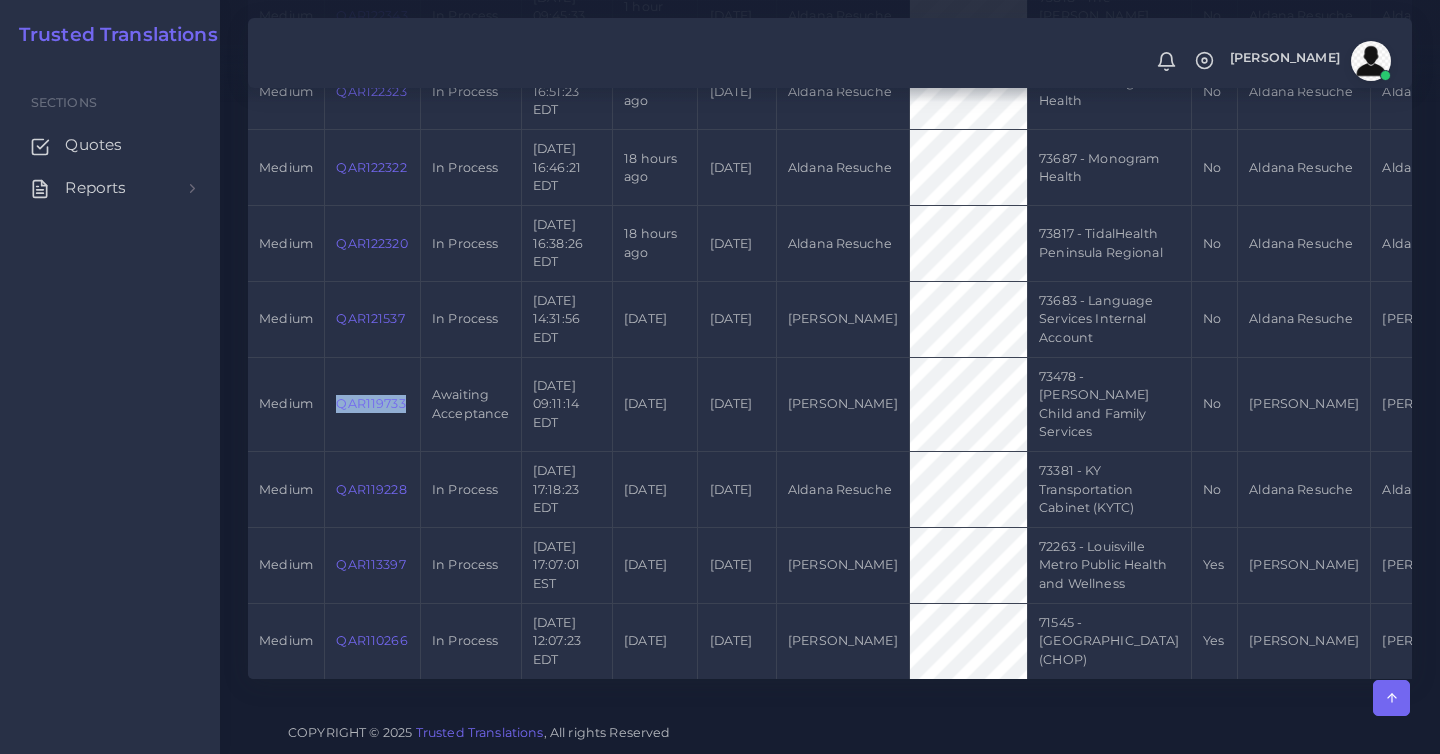 scroll, scrollTop: 1516, scrollLeft: 0, axis: vertical 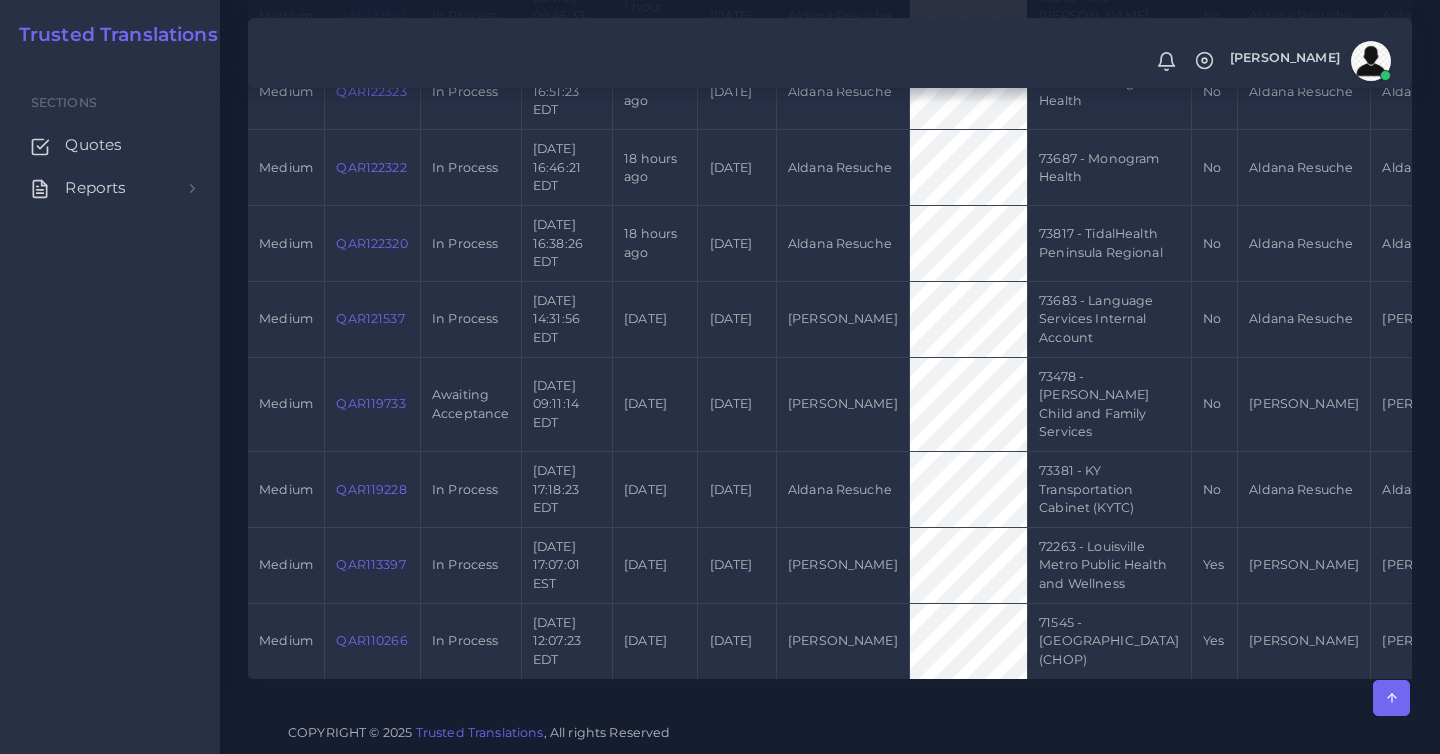 click on "73683 - Language Services Internal Account" at bounding box center [1109, 320] 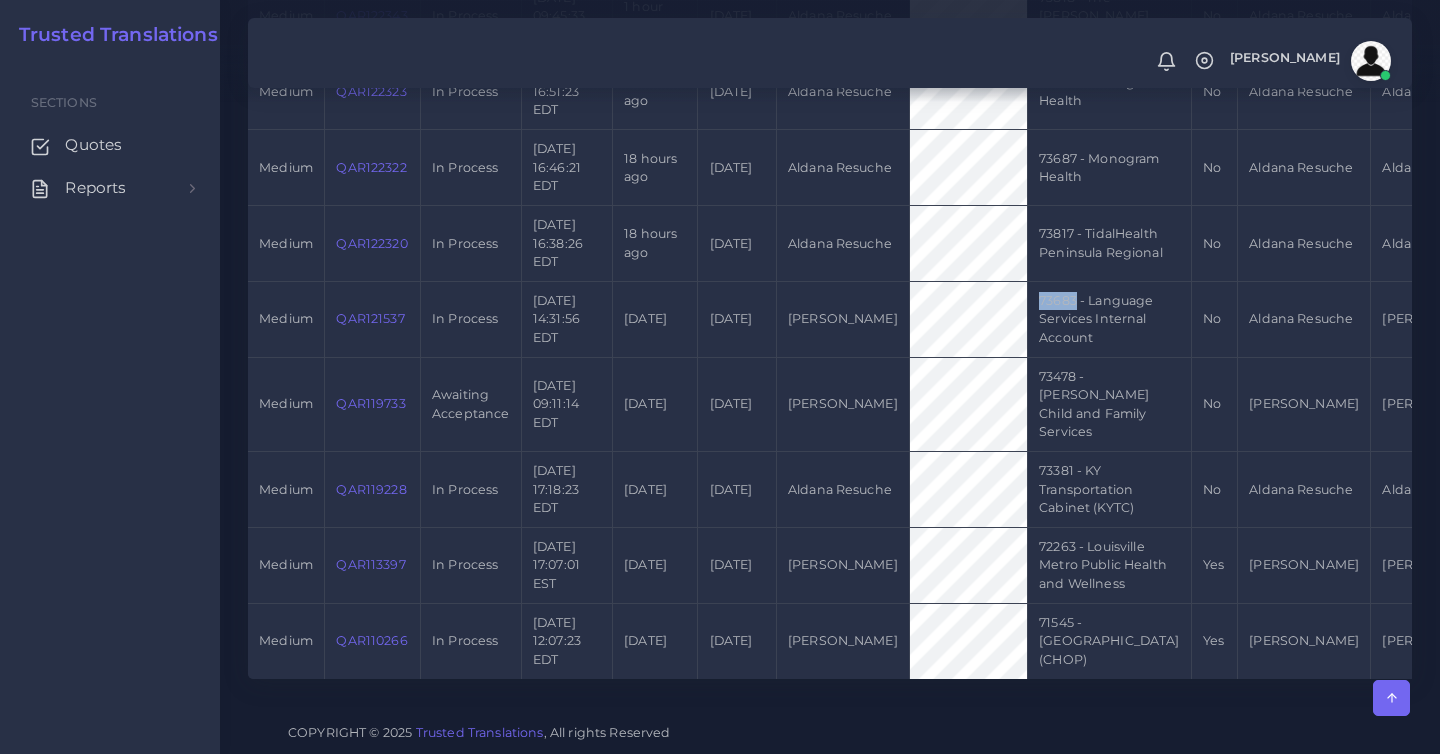 click on "73683 - Language Services Internal Account" at bounding box center (1109, 320) 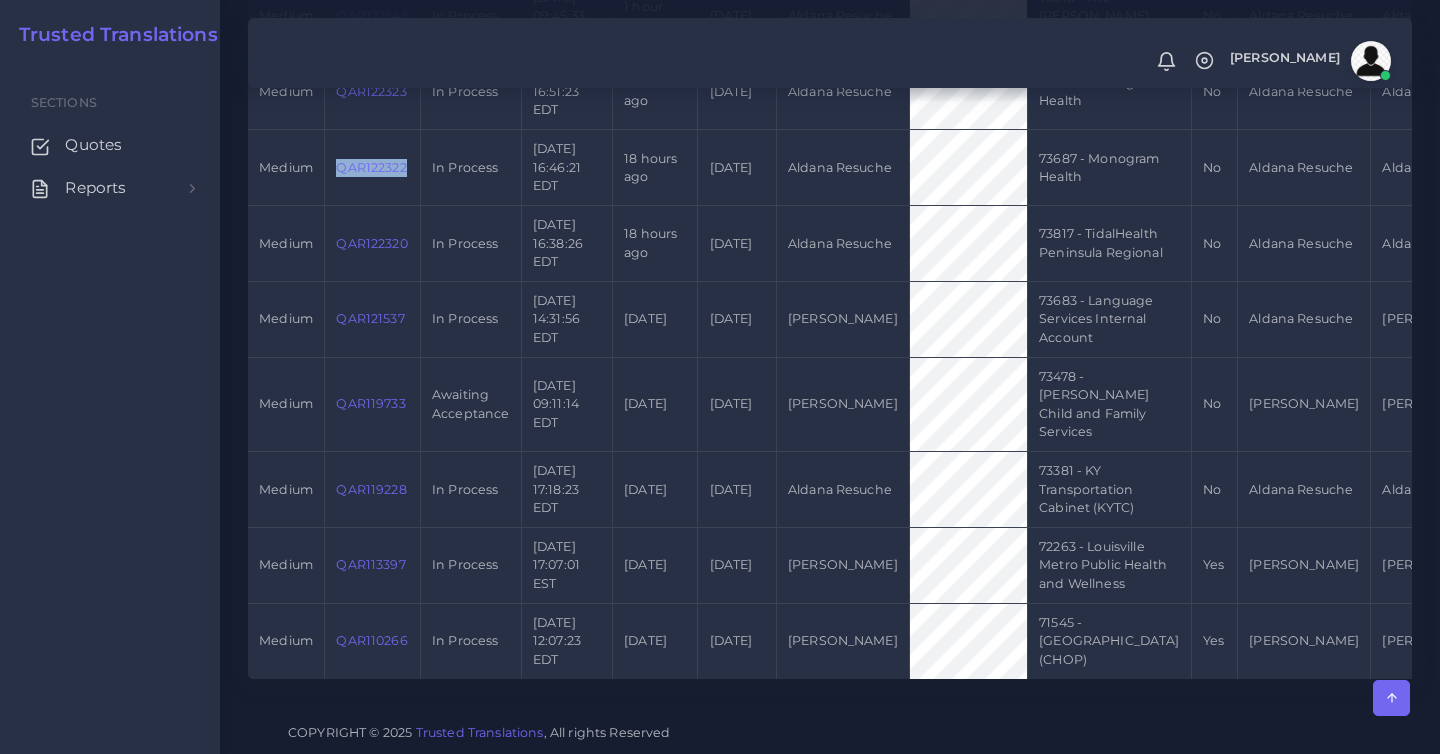 scroll, scrollTop: 1563, scrollLeft: 0, axis: vertical 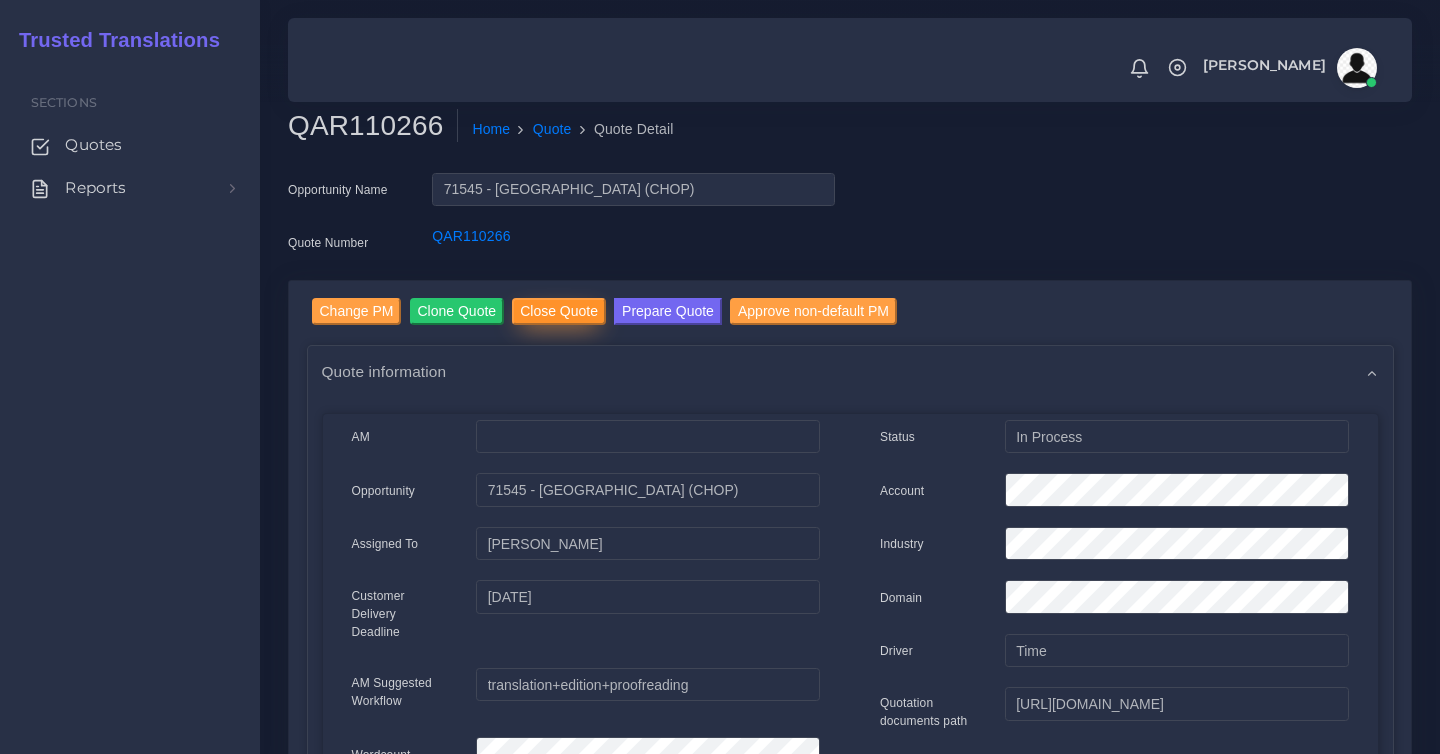 click on "Close Quote" at bounding box center [559, 311] 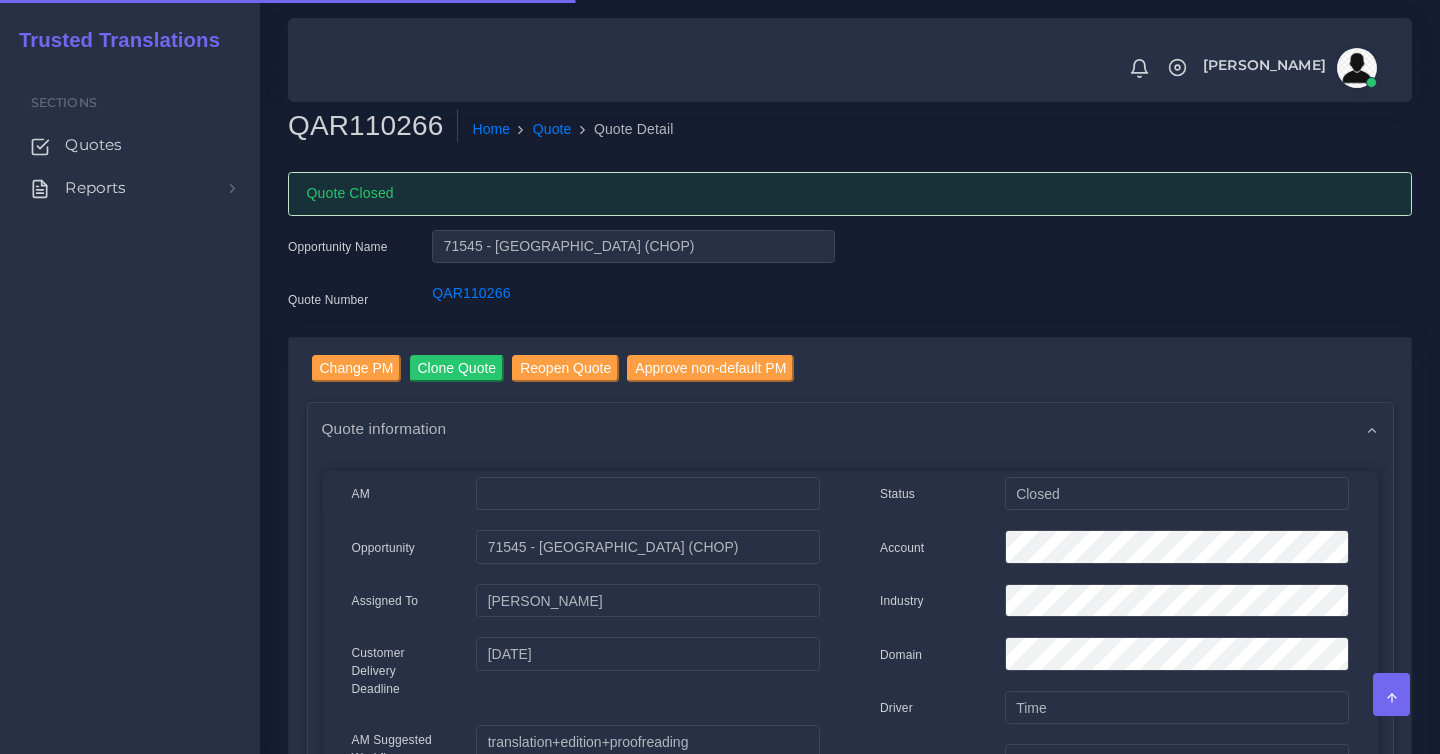 scroll, scrollTop: 0, scrollLeft: 0, axis: both 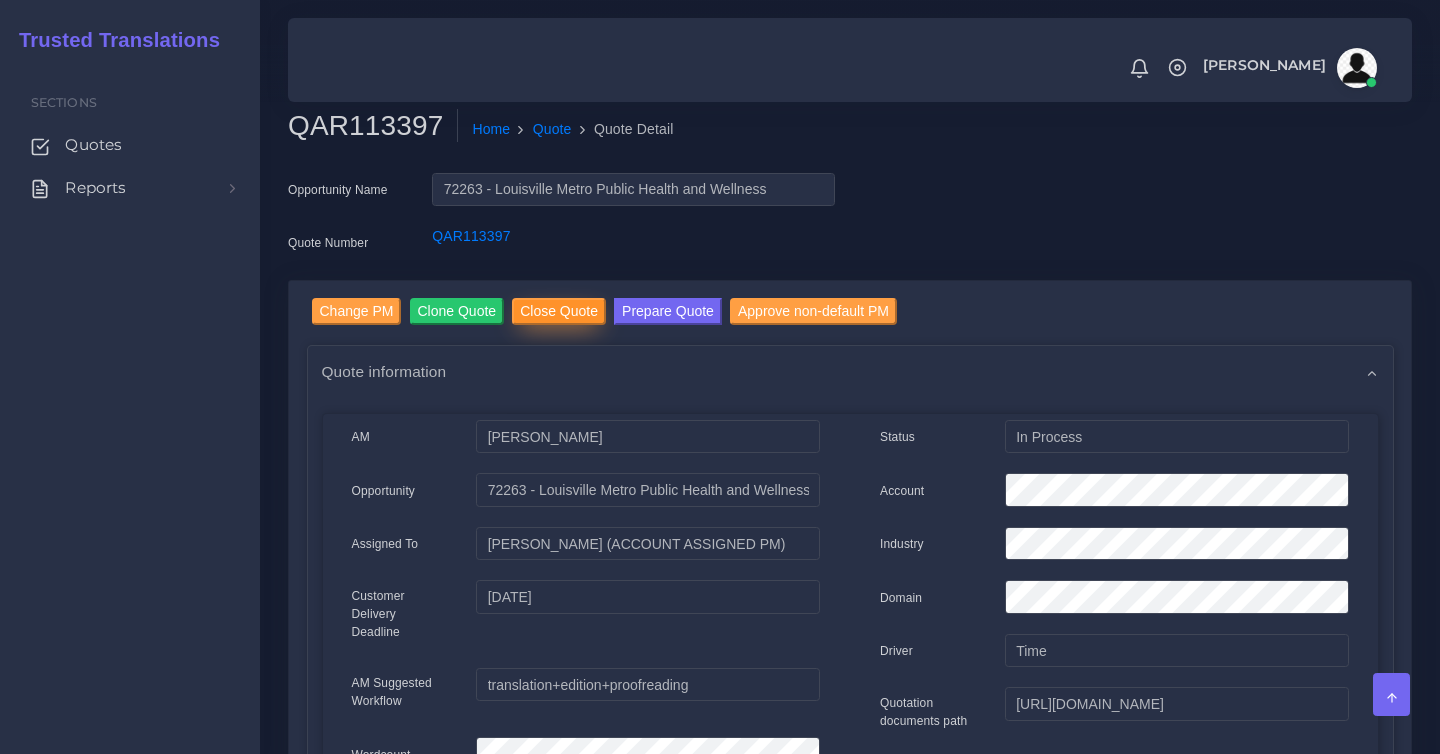click on "Close Quote" at bounding box center [559, 311] 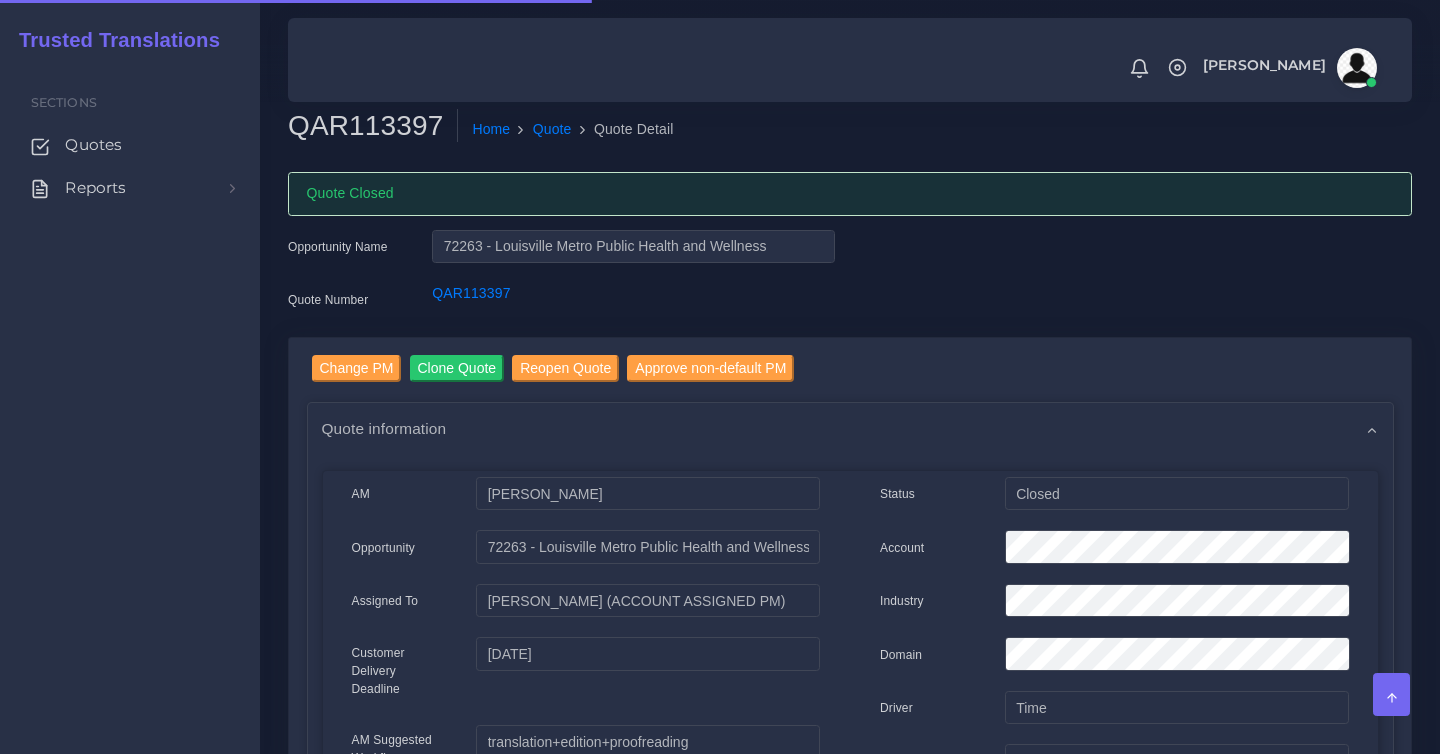 scroll, scrollTop: 0, scrollLeft: 0, axis: both 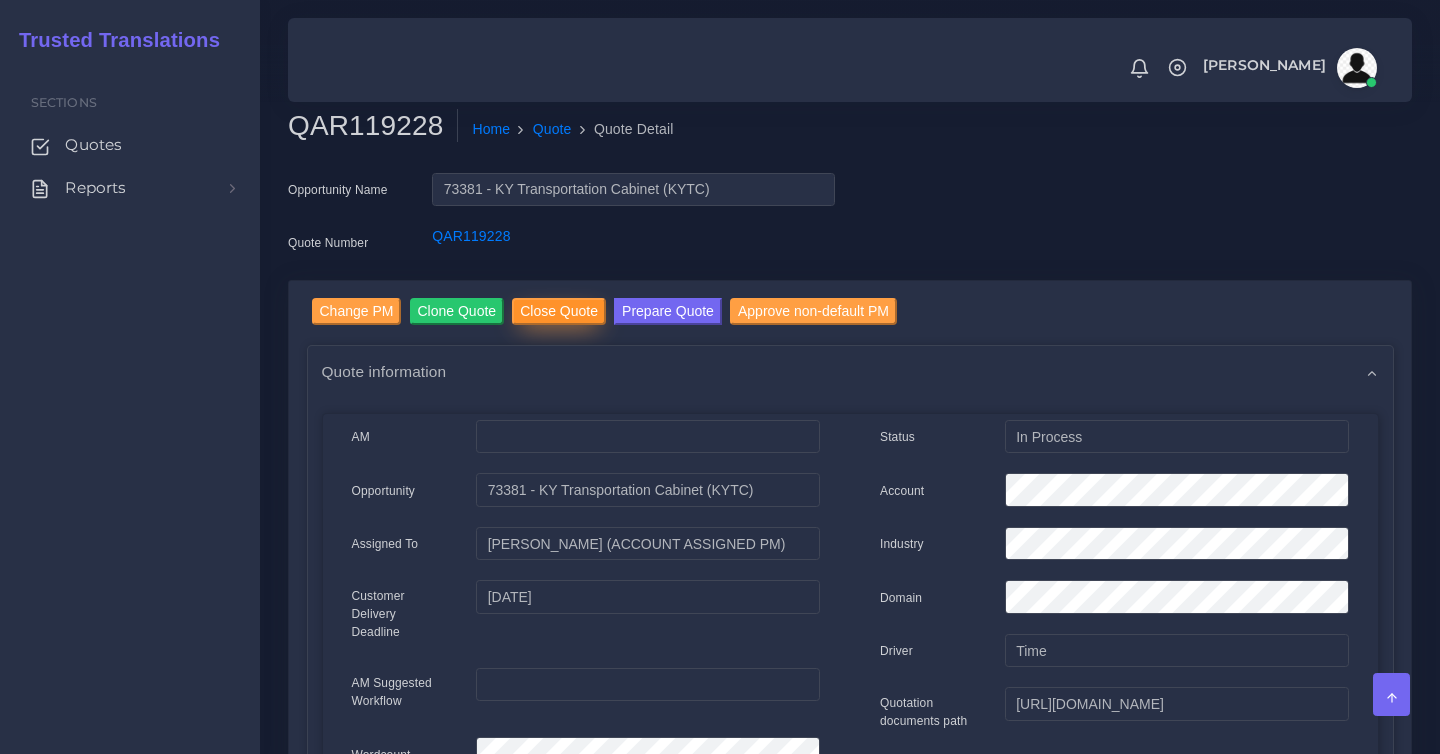 click on "Close Quote" at bounding box center (559, 311) 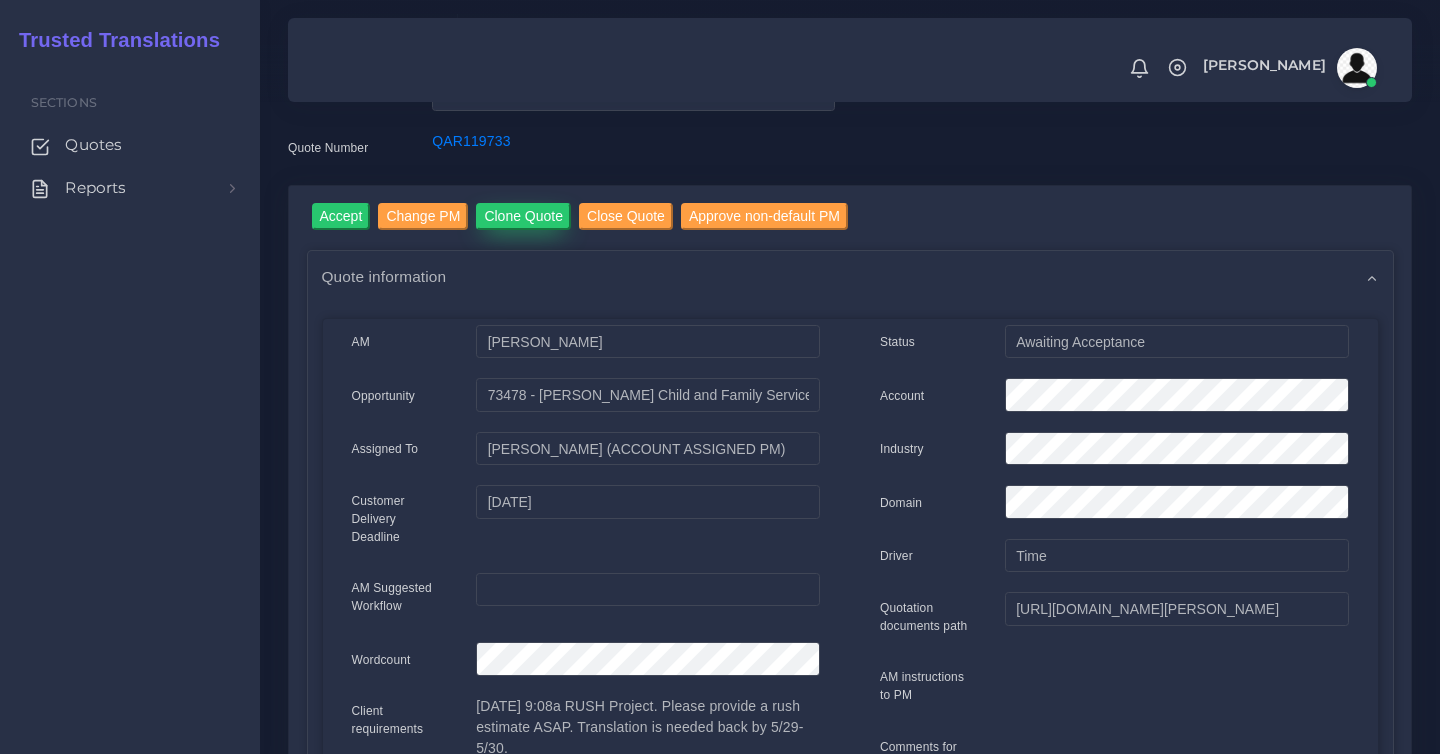 scroll, scrollTop: 78, scrollLeft: 0, axis: vertical 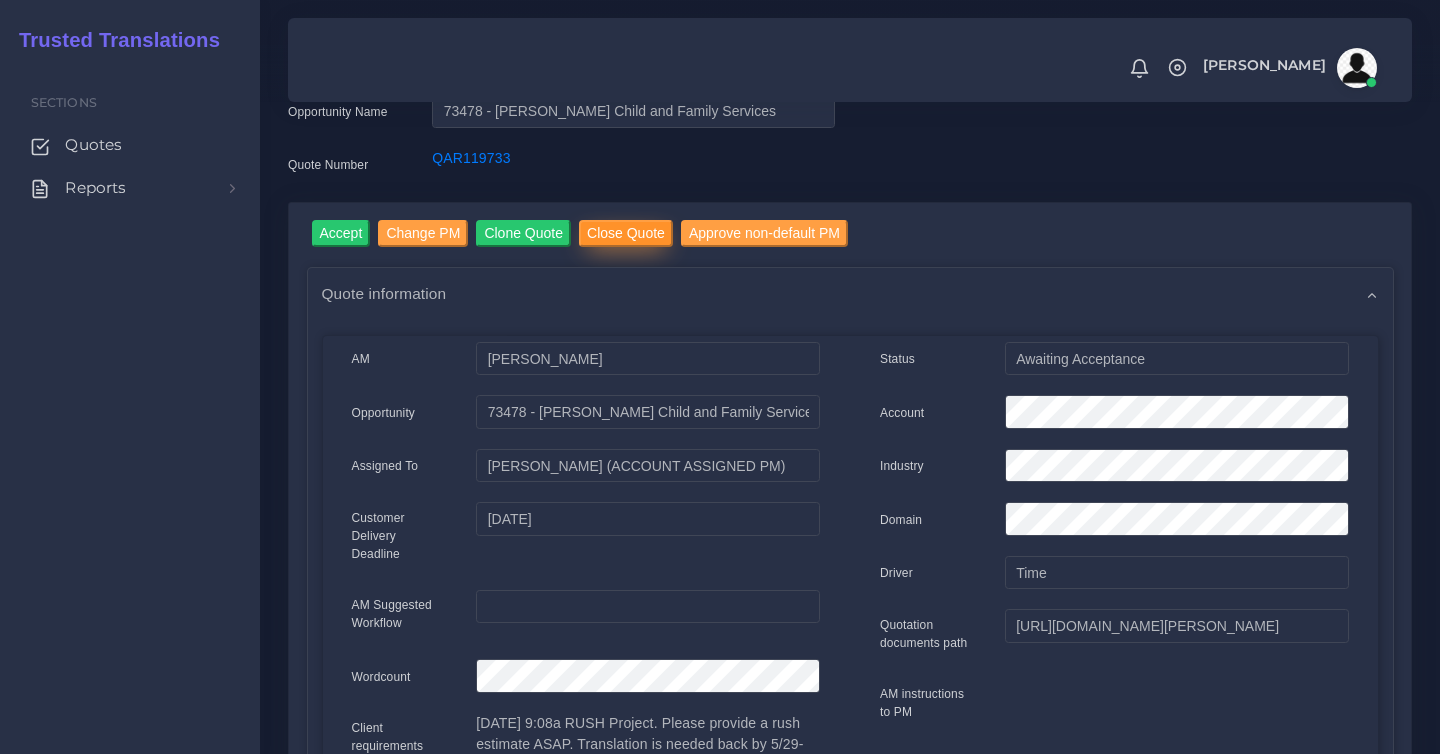 click on "Close Quote" at bounding box center (626, 233) 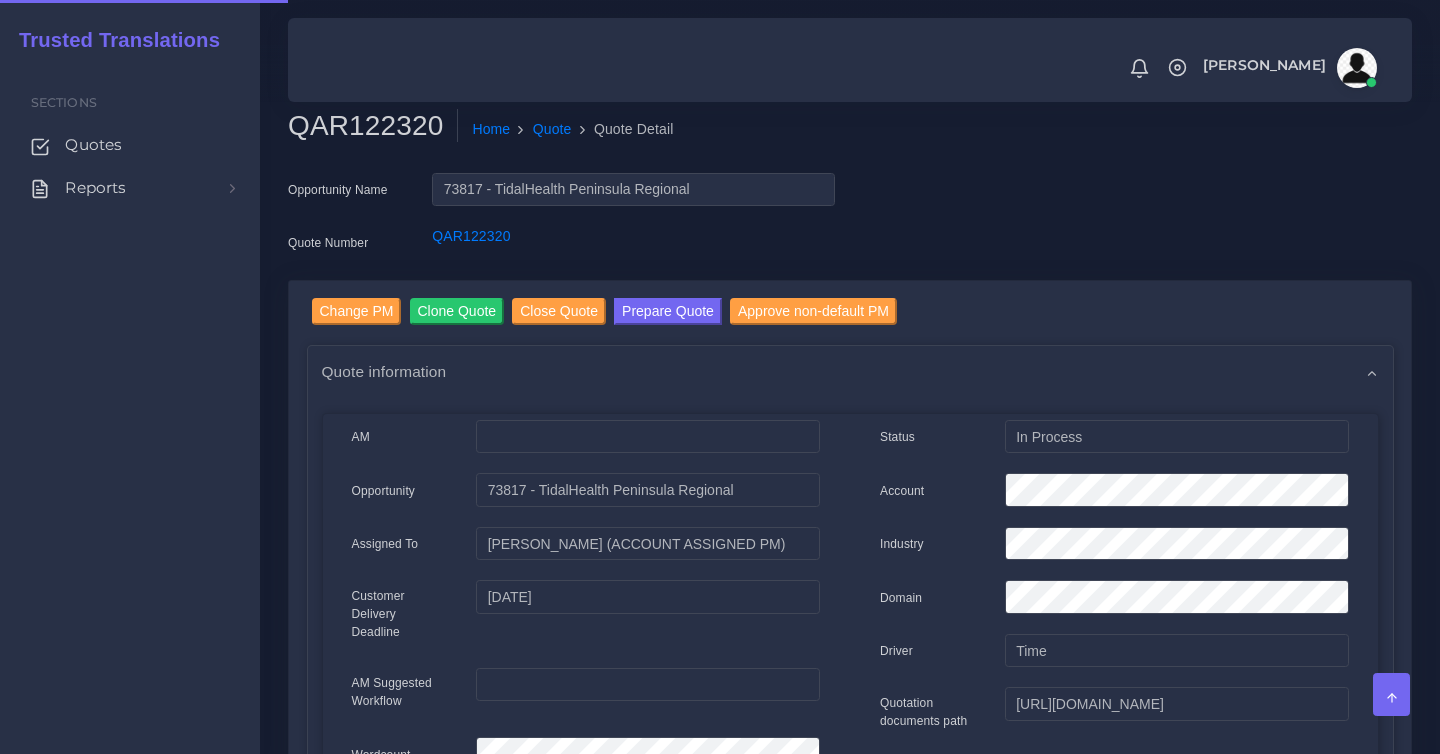 scroll, scrollTop: 0, scrollLeft: 0, axis: both 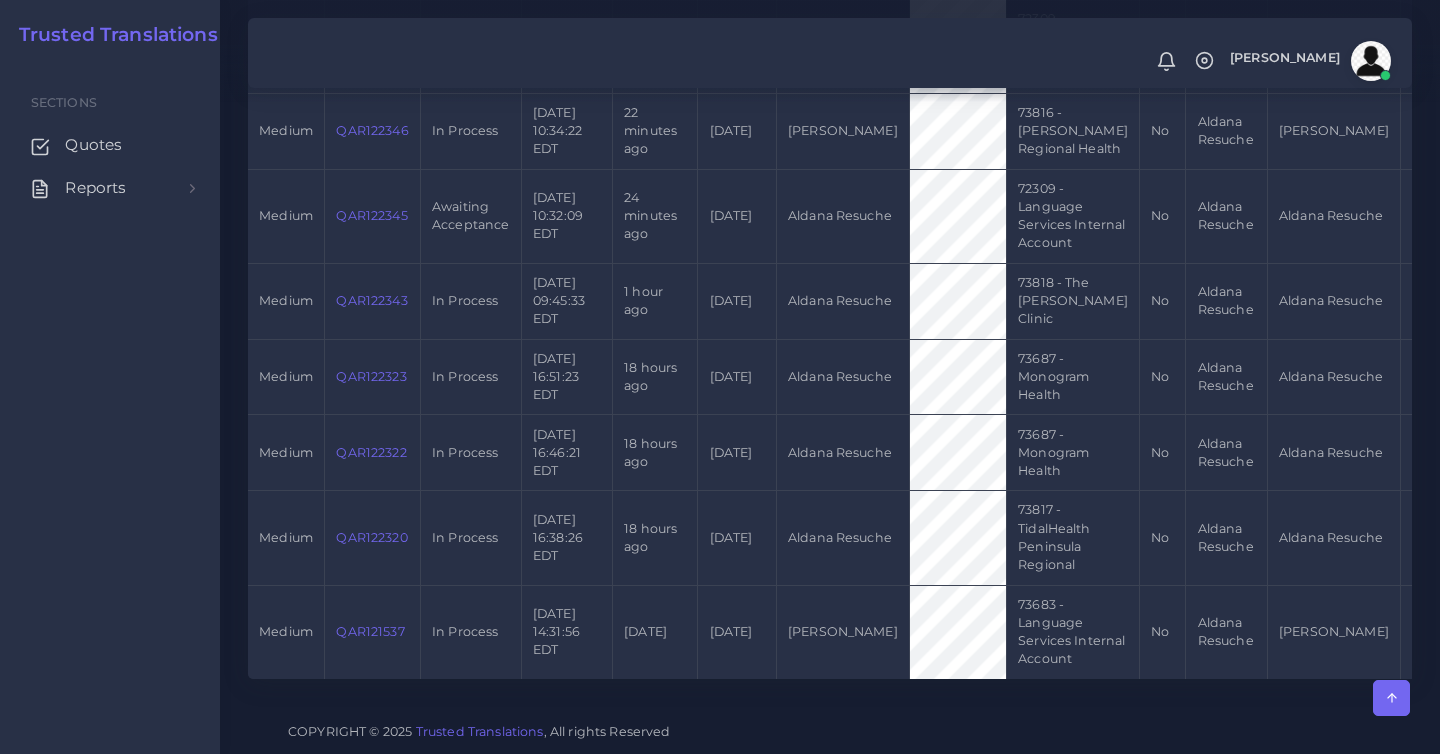 click on "73683 - Language Services Internal Account" at bounding box center [1072, 632] 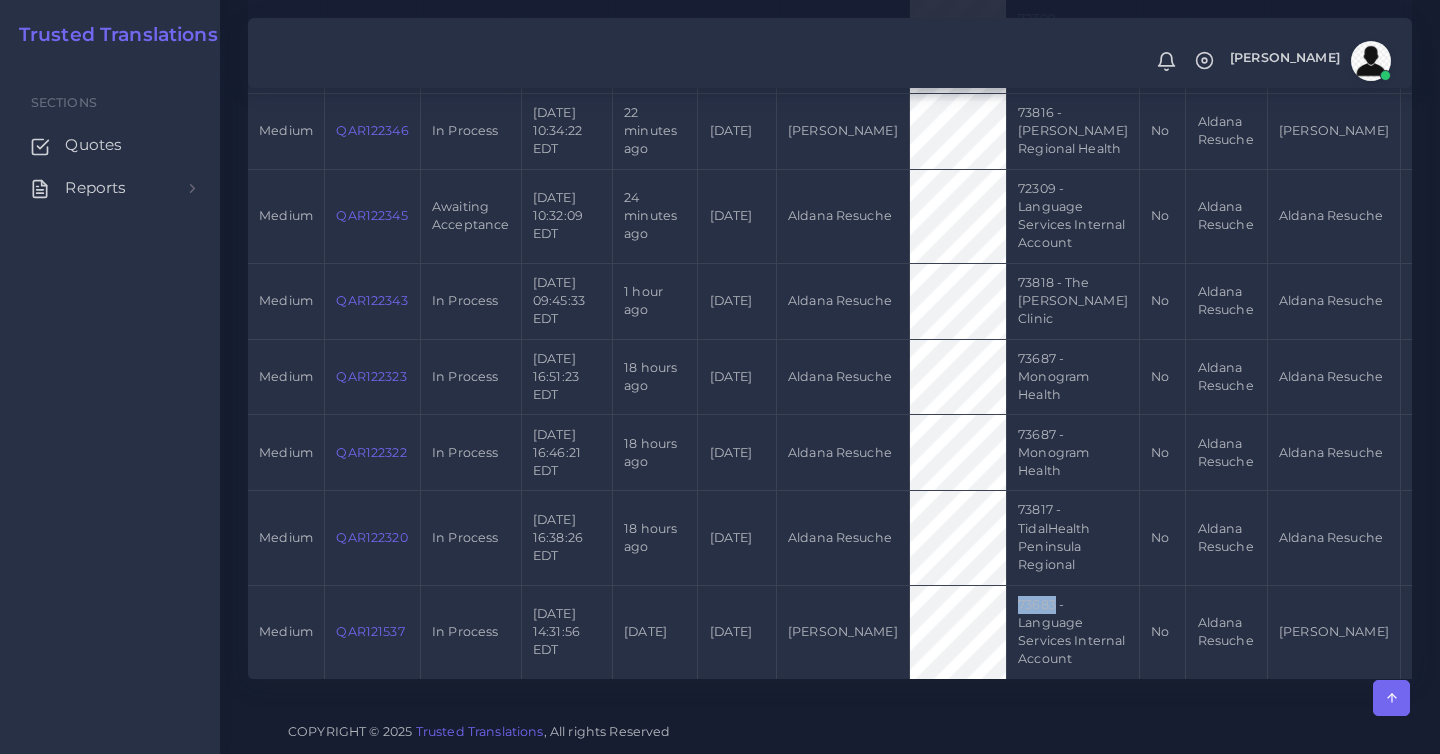 click on "73683 - Language Services Internal Account" at bounding box center (1072, 632) 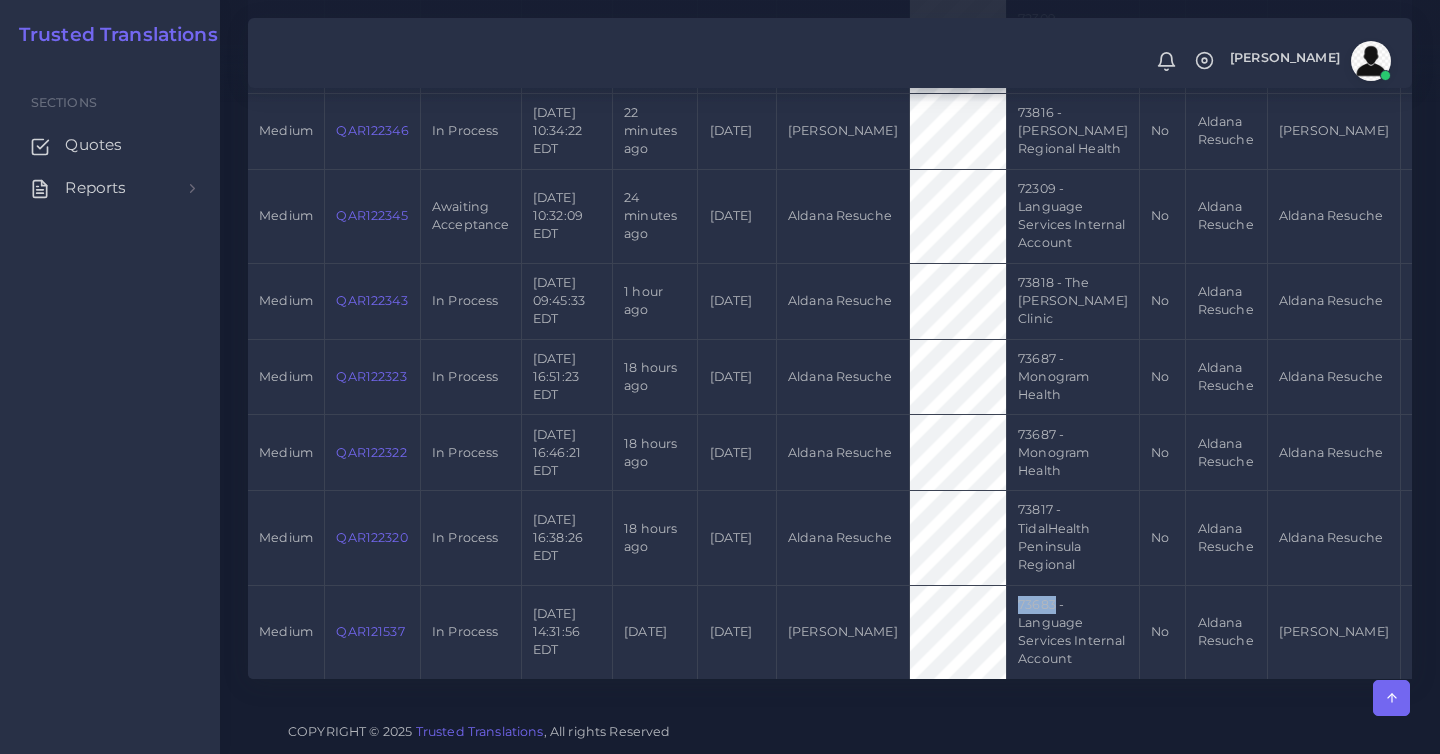 drag, startPoint x: 205, startPoint y: 611, endPoint x: 242, endPoint y: 613, distance: 37.054016 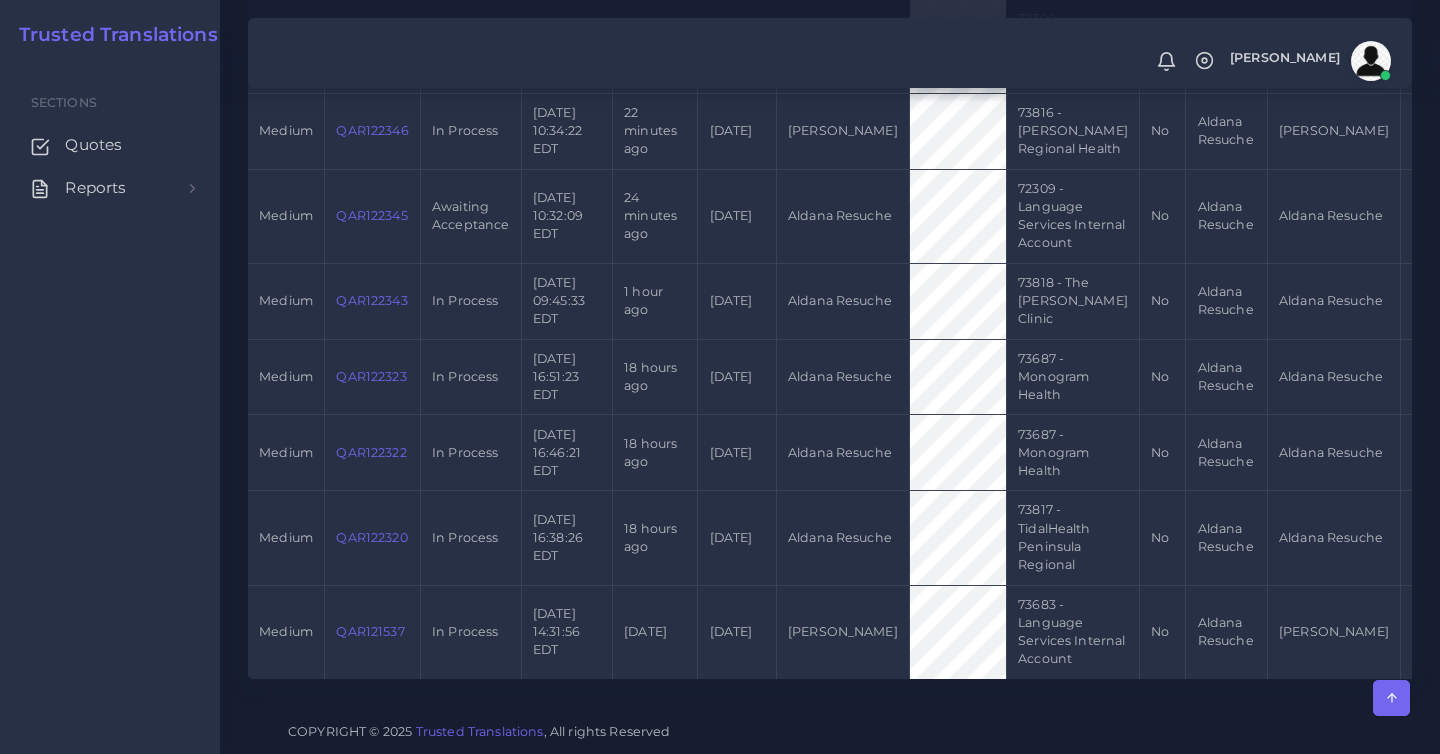 click on "Quotes
Home
Quotes
Quote Requests Search
QAR Number  Accepted by All Mirta Zoia" at bounding box center [830, -573] 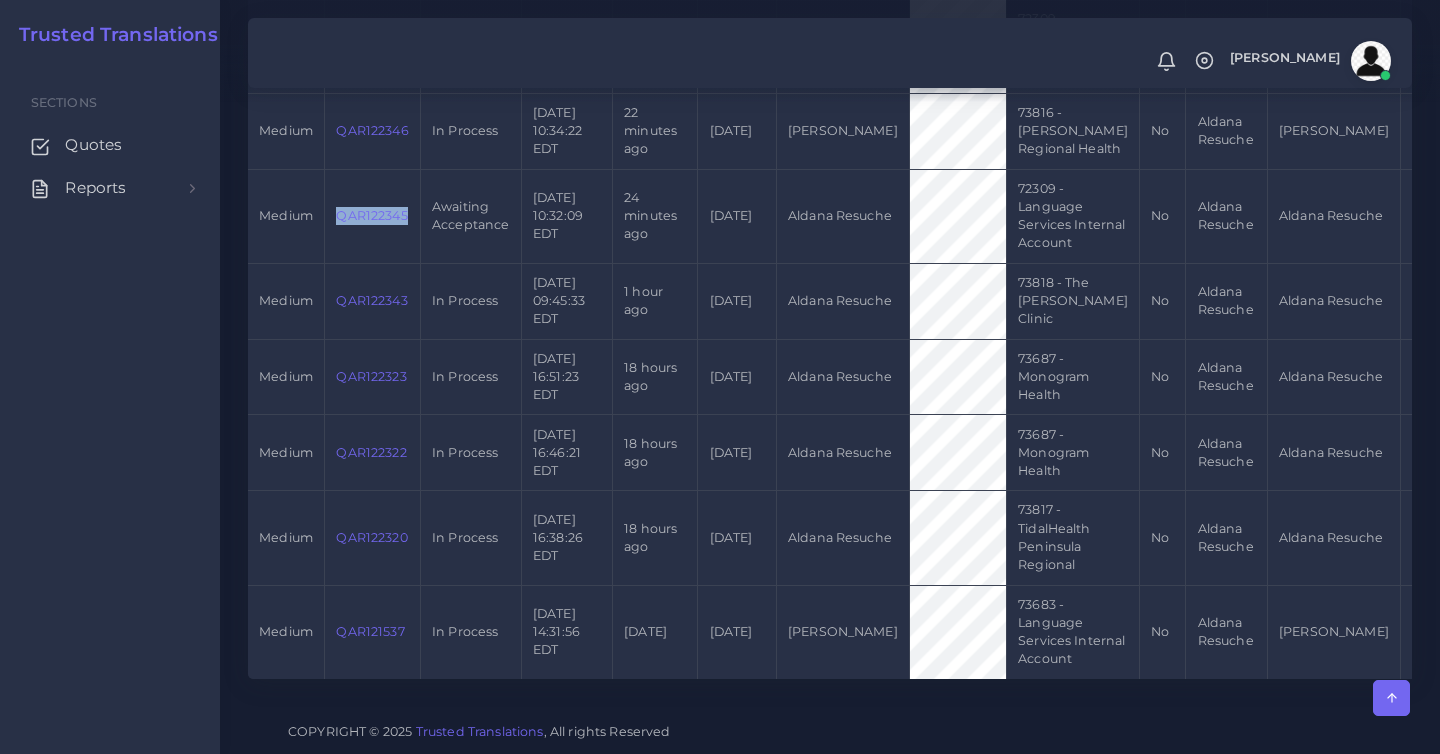 scroll, scrollTop: 1747, scrollLeft: 0, axis: vertical 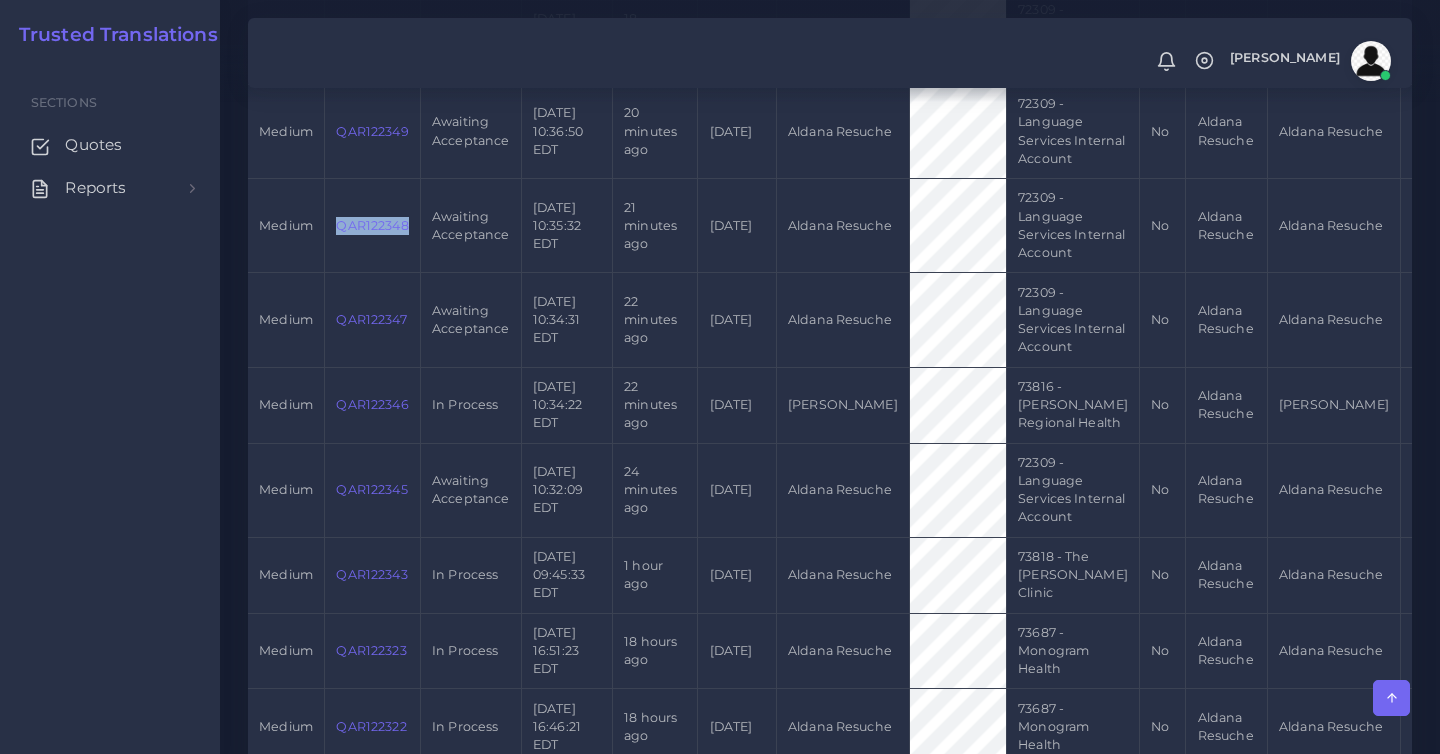 click on "Sections
Quotes
Reports
Sales
Campaigns
Keywords excel processor" at bounding box center [110, 408] 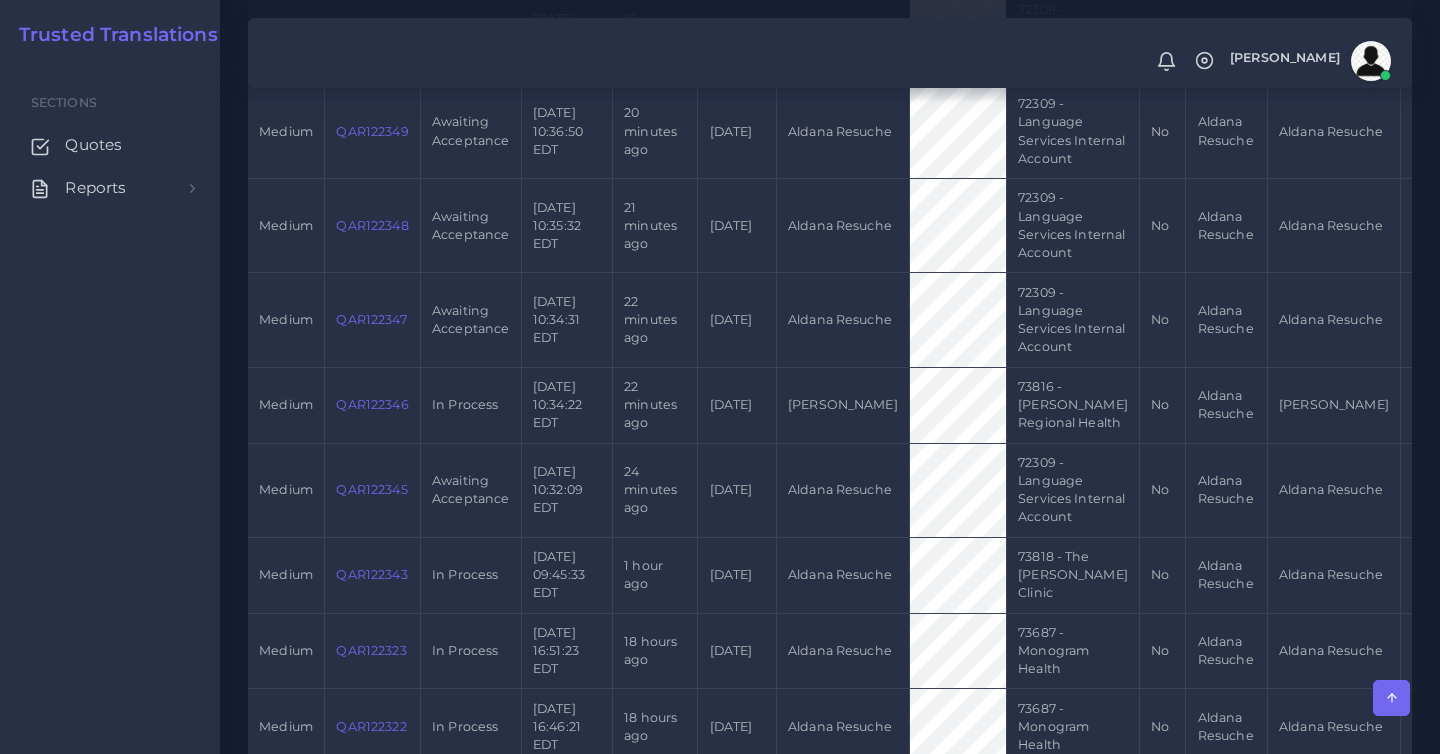 click on "medium" at bounding box center [286, 225] 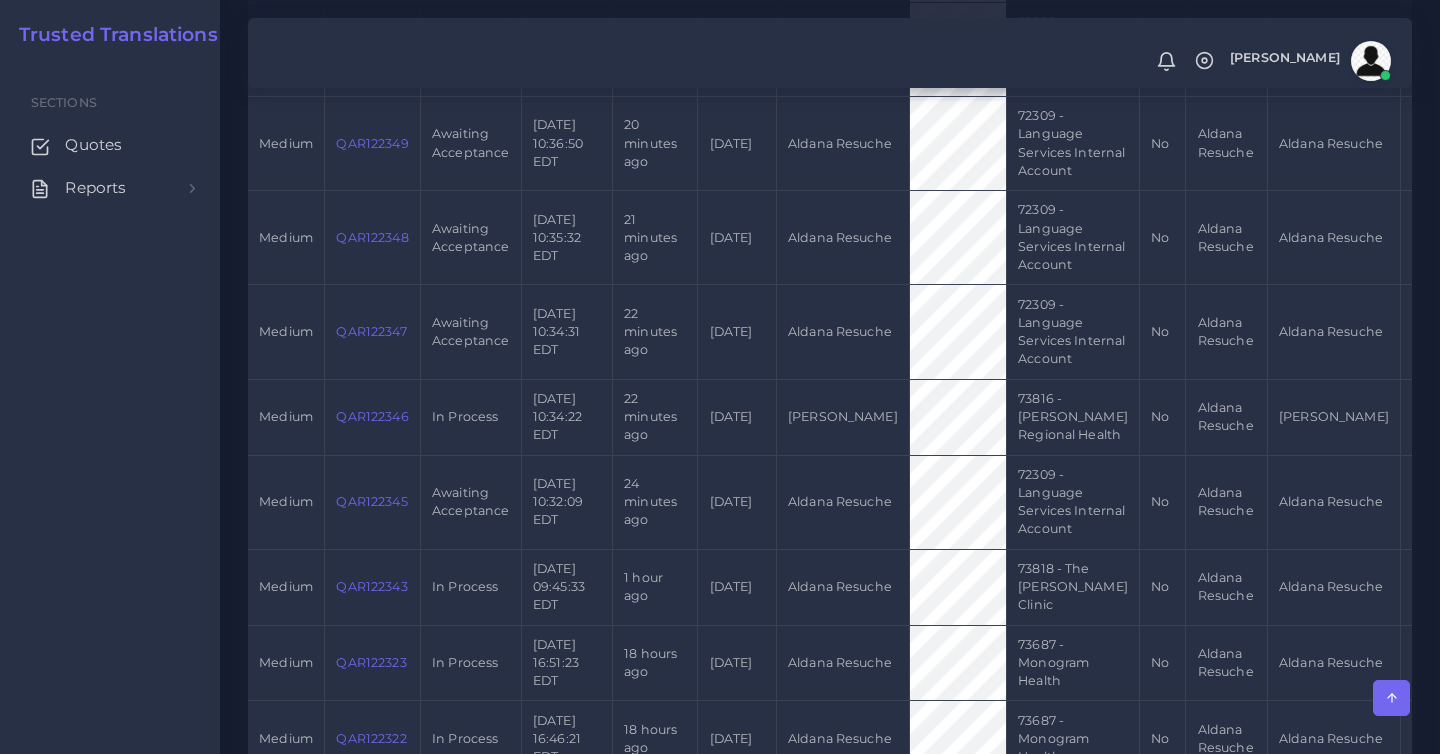 scroll, scrollTop: 1550, scrollLeft: 0, axis: vertical 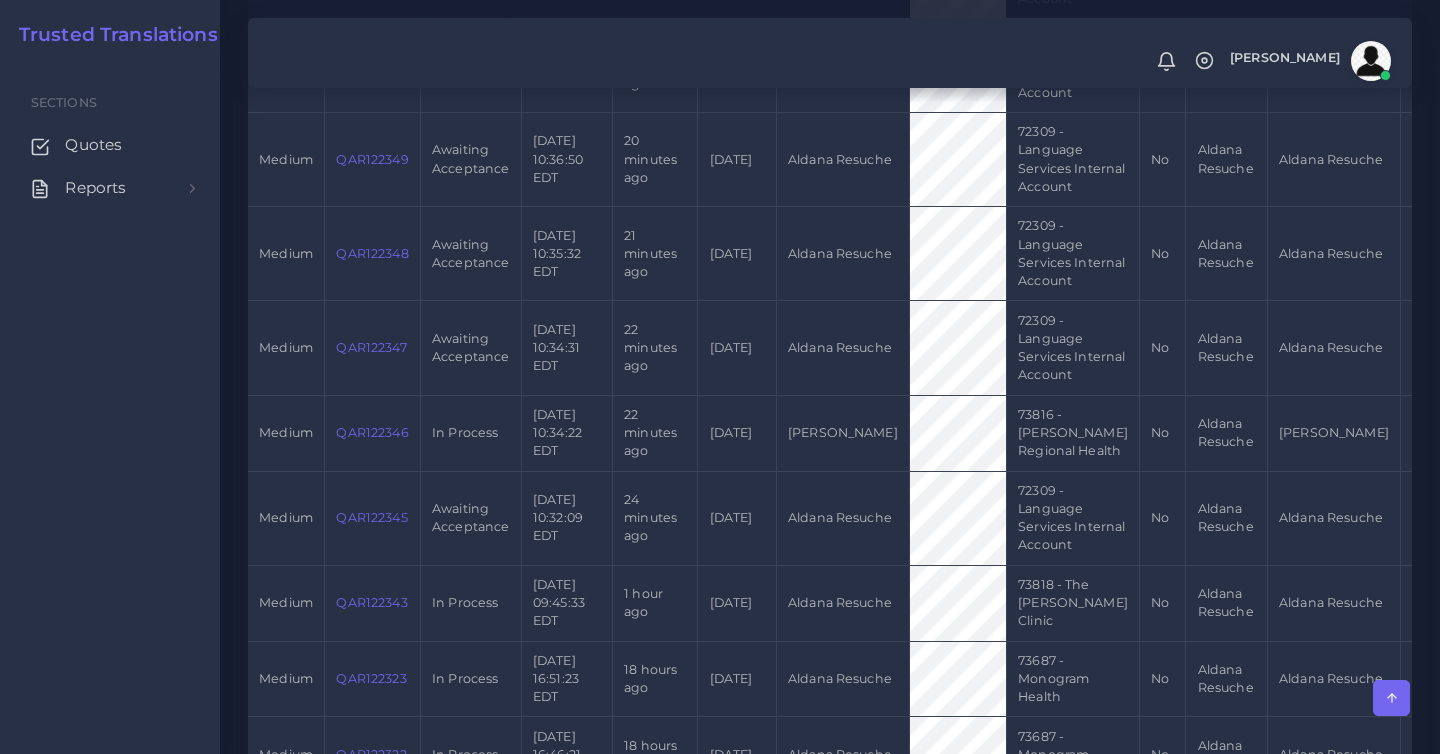 click on "Quotes
Home
Quotes
Quote Requests Search
QAR Number  Accepted by All Mirta Zoia" at bounding box center (830, -271) 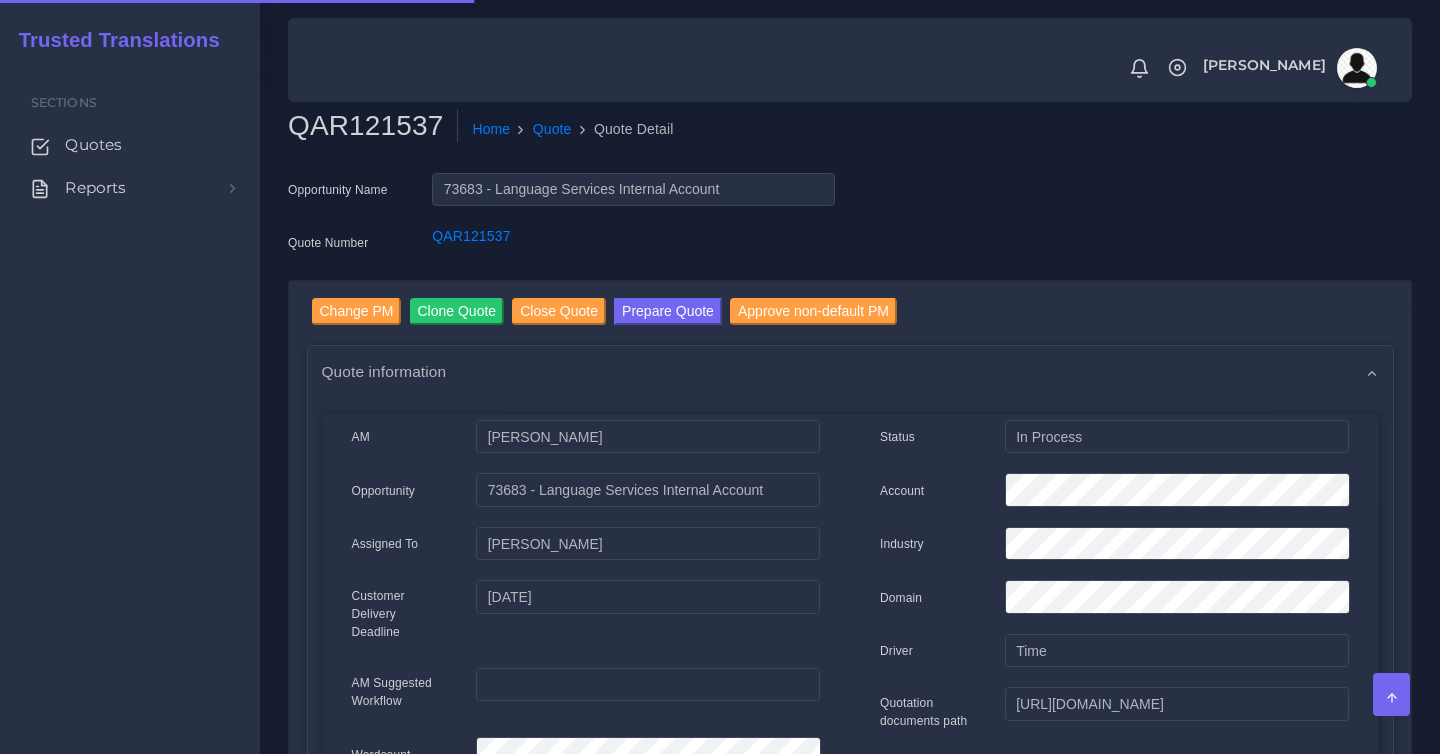 scroll, scrollTop: 0, scrollLeft: 0, axis: both 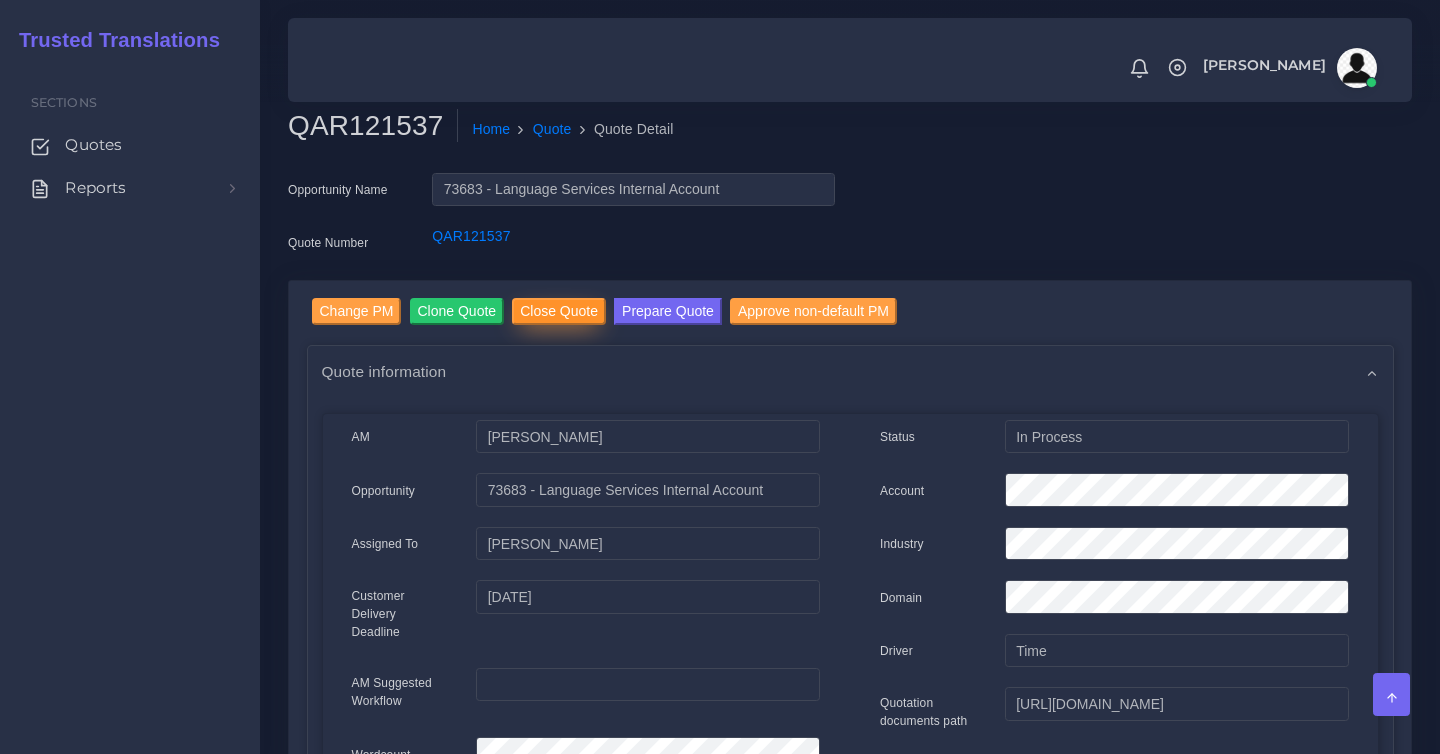 click on "Close Quote" at bounding box center [559, 311] 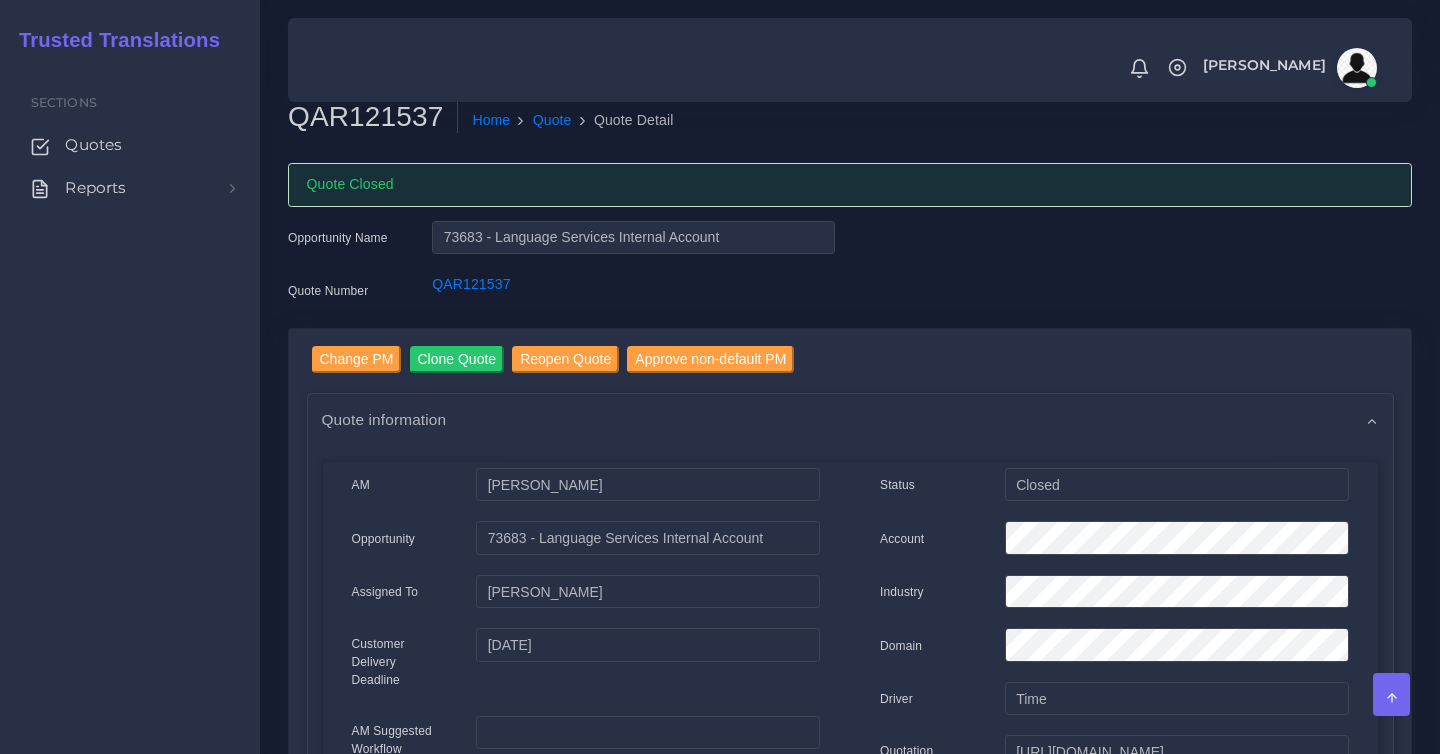 scroll, scrollTop: 0, scrollLeft: 0, axis: both 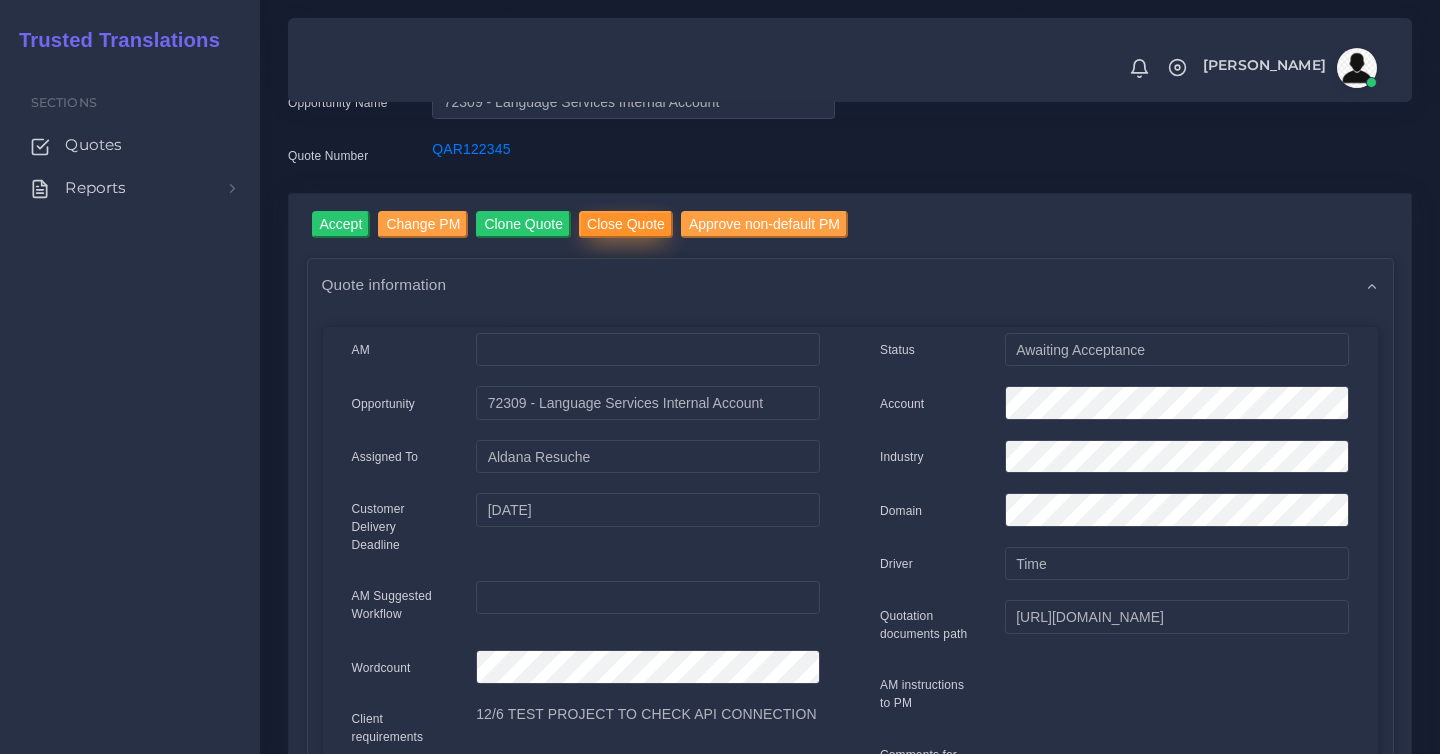 click on "Close Quote" at bounding box center [626, 224] 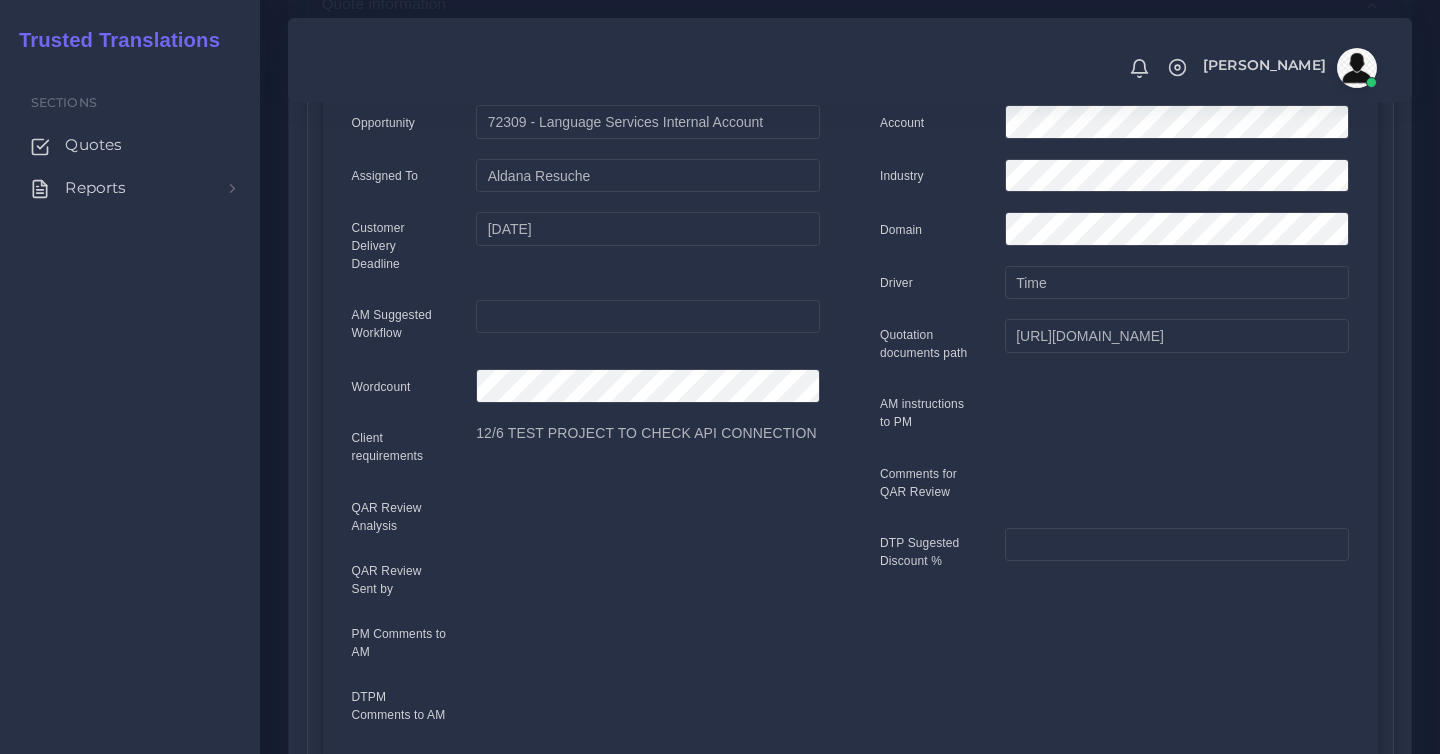 scroll, scrollTop: 0, scrollLeft: 0, axis: both 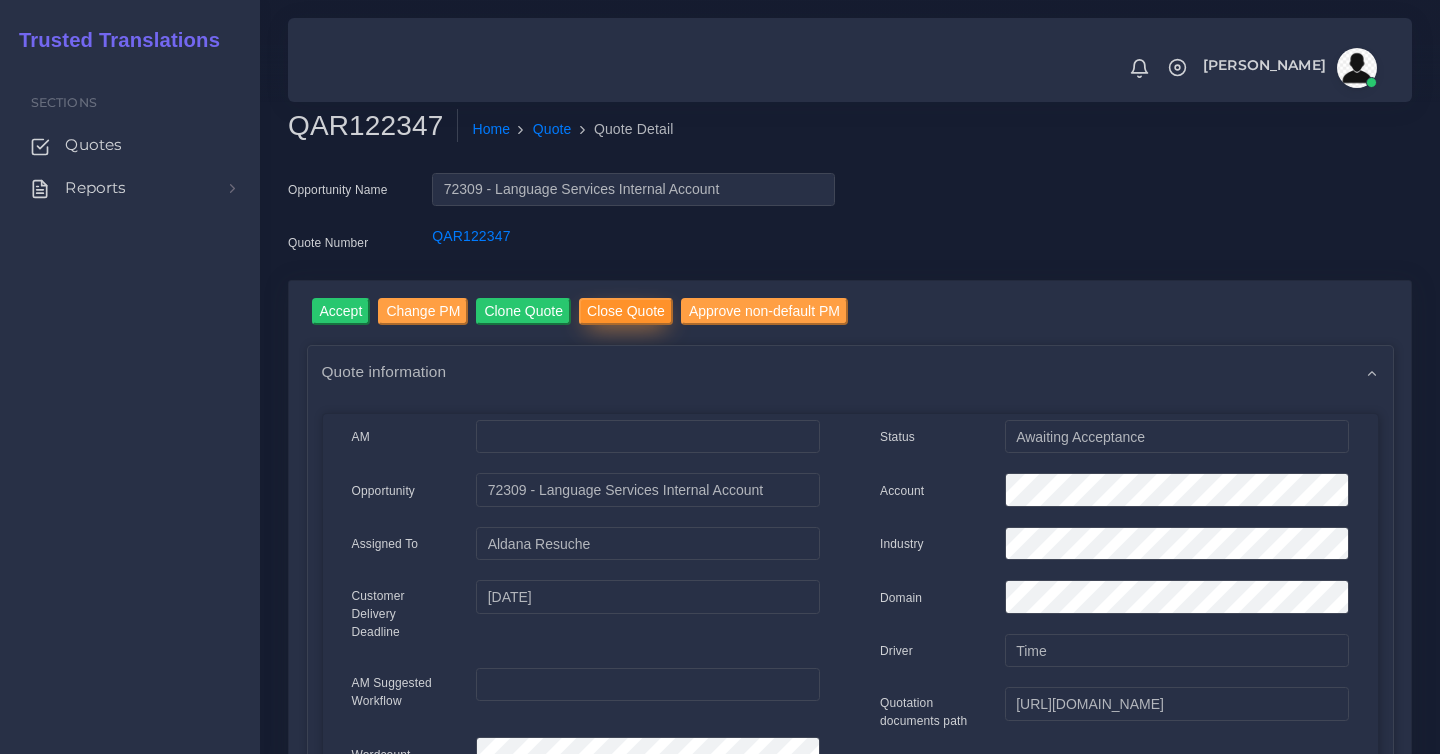 click on "Close Quote" at bounding box center (626, 311) 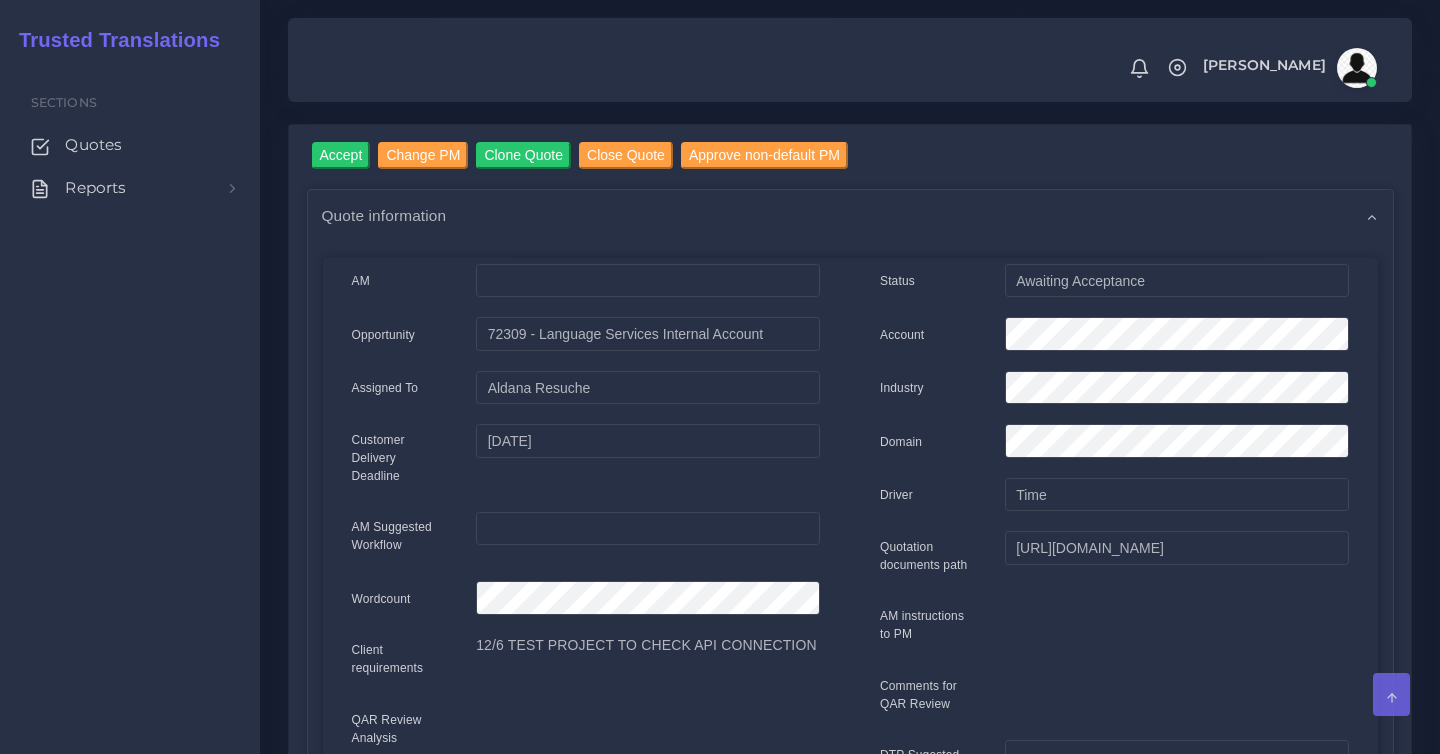 scroll, scrollTop: 0, scrollLeft: 0, axis: both 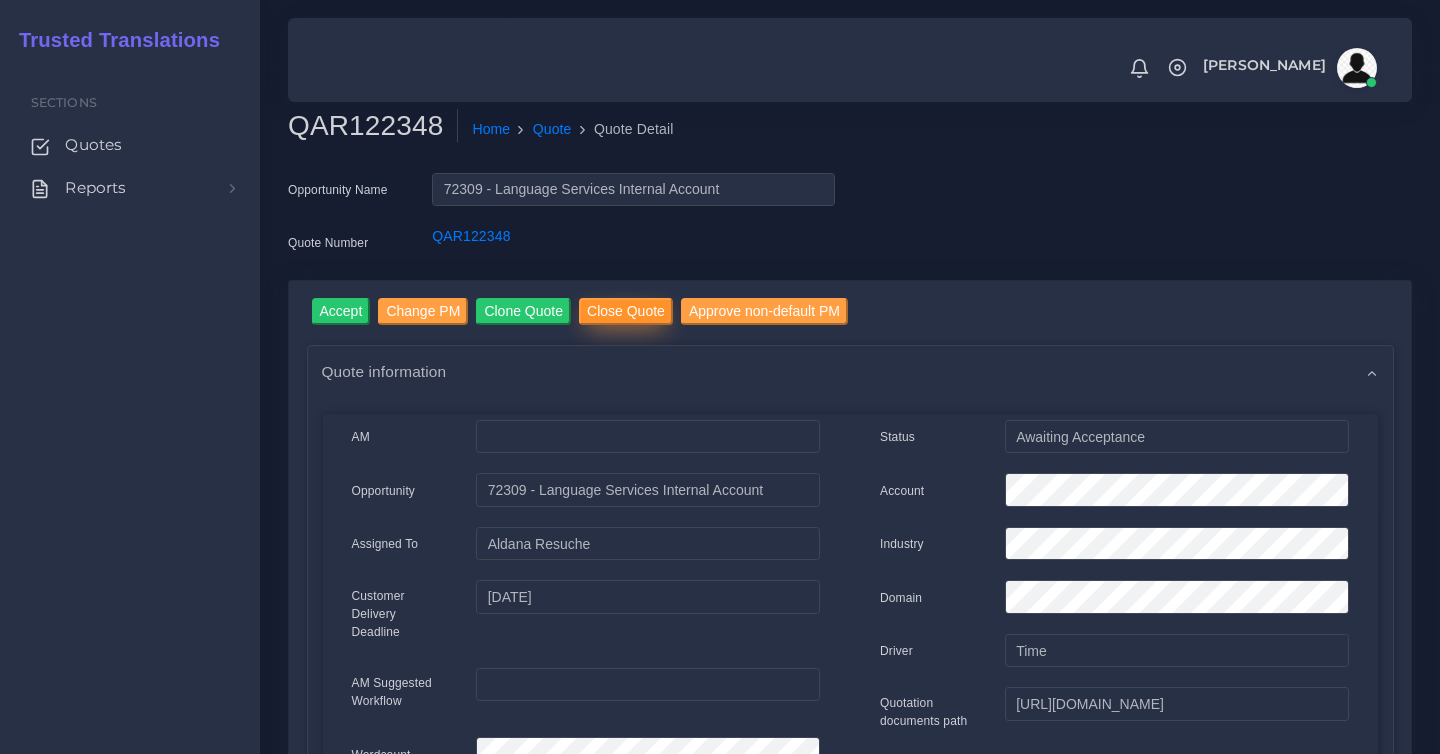 click on "Close Quote" at bounding box center [626, 311] 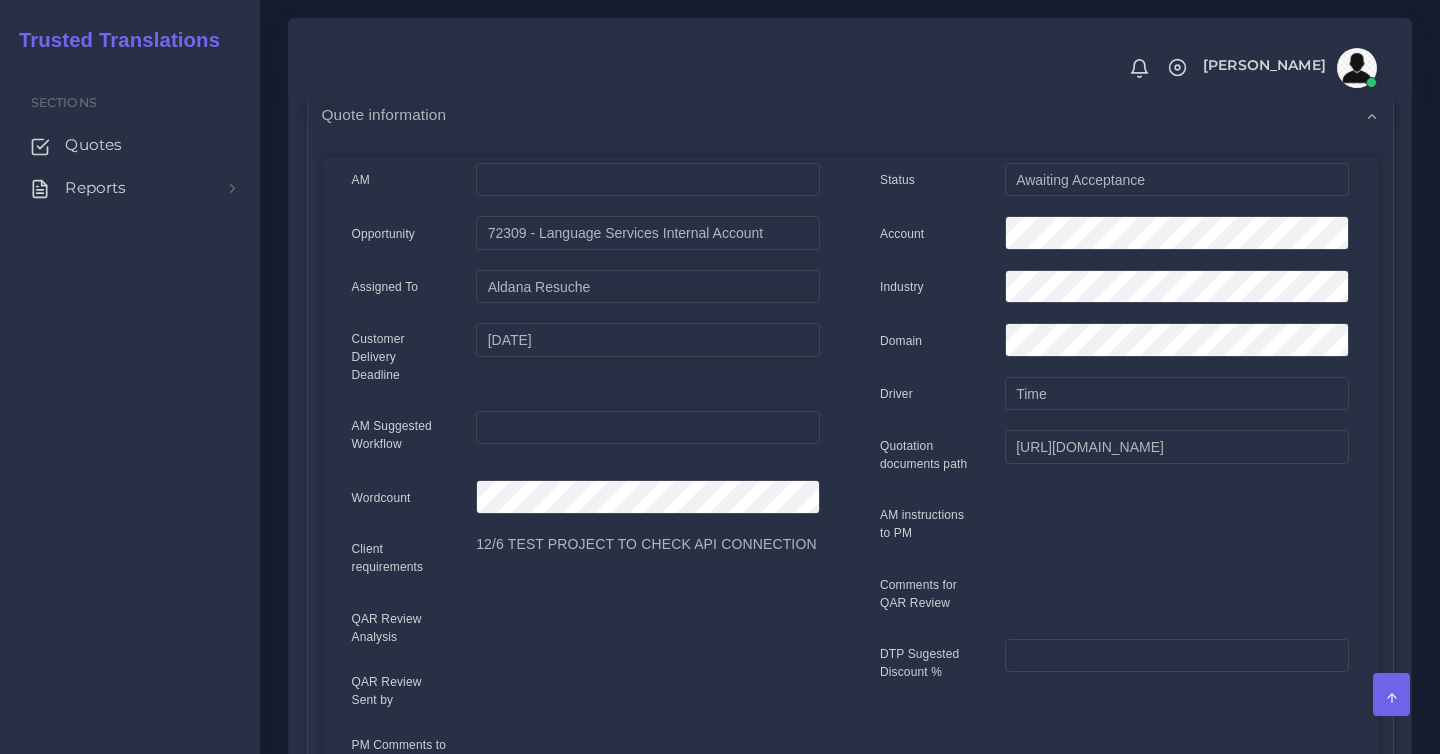 scroll, scrollTop: 0, scrollLeft: 0, axis: both 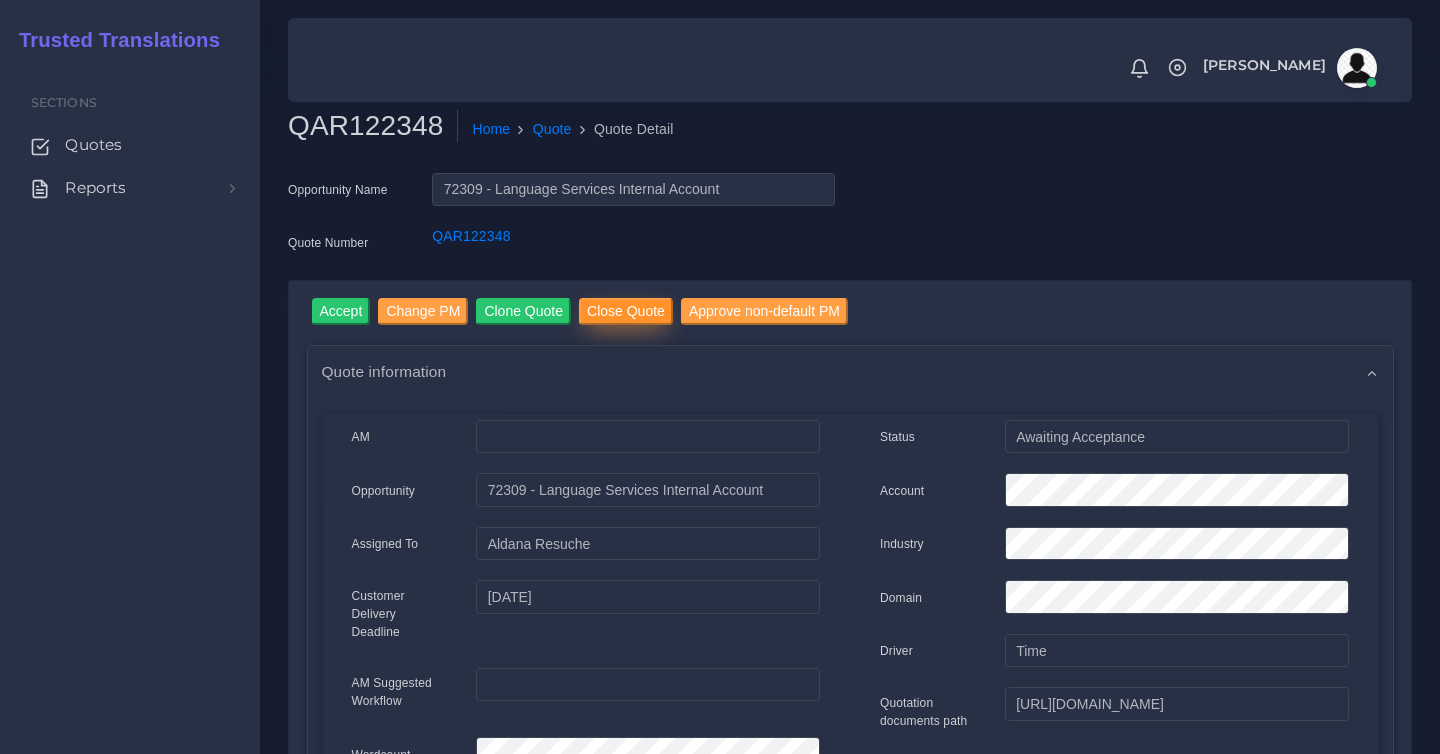 click on "Close Quote" at bounding box center [626, 311] 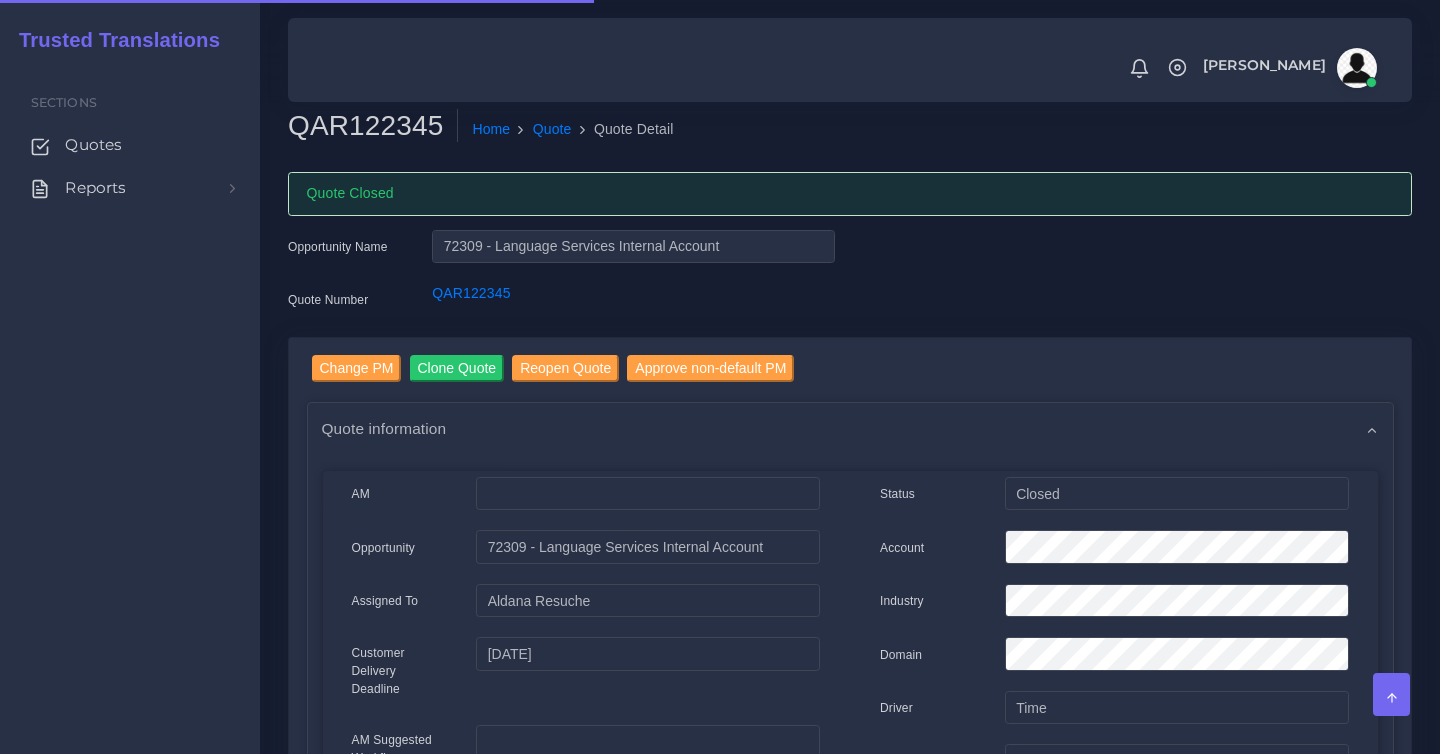 scroll, scrollTop: 0, scrollLeft: 0, axis: both 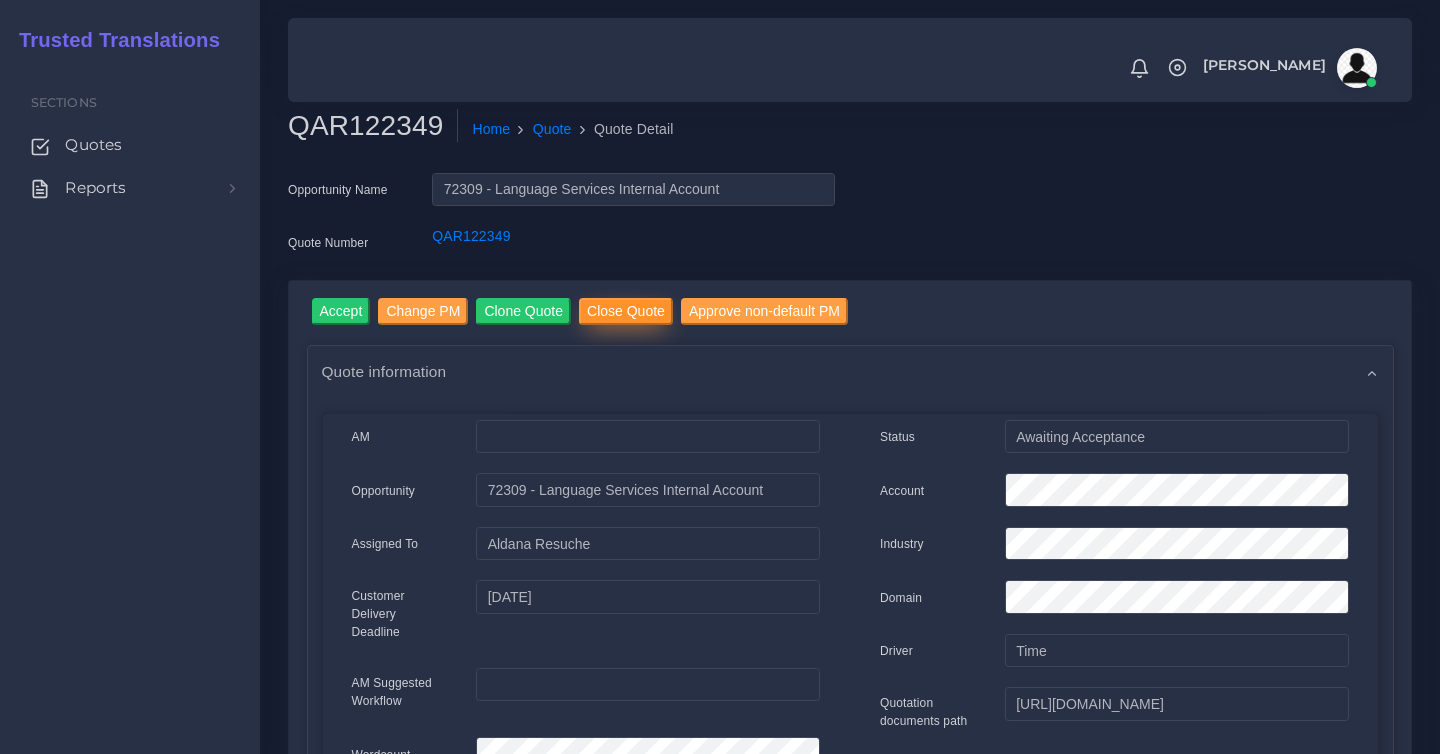 click on "Close Quote" at bounding box center [626, 311] 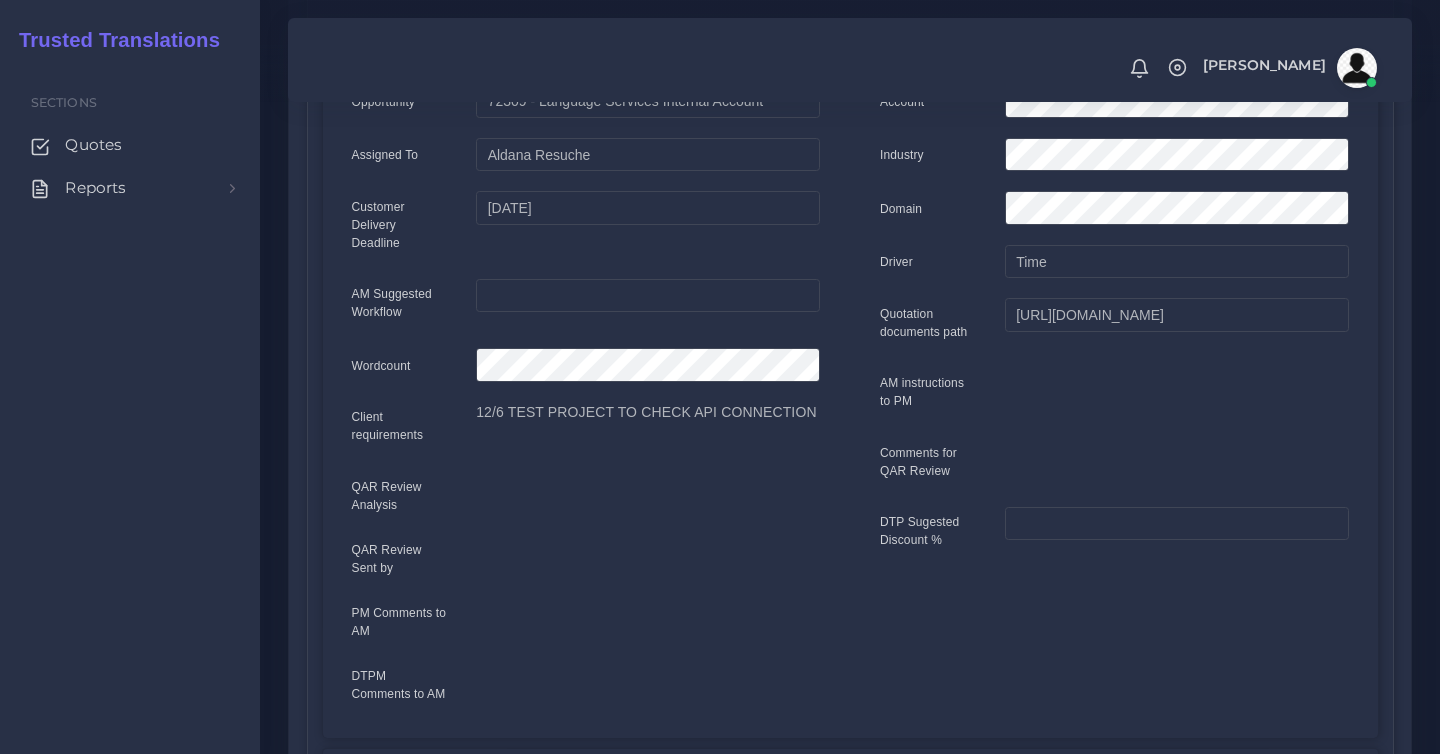 scroll, scrollTop: 0, scrollLeft: 0, axis: both 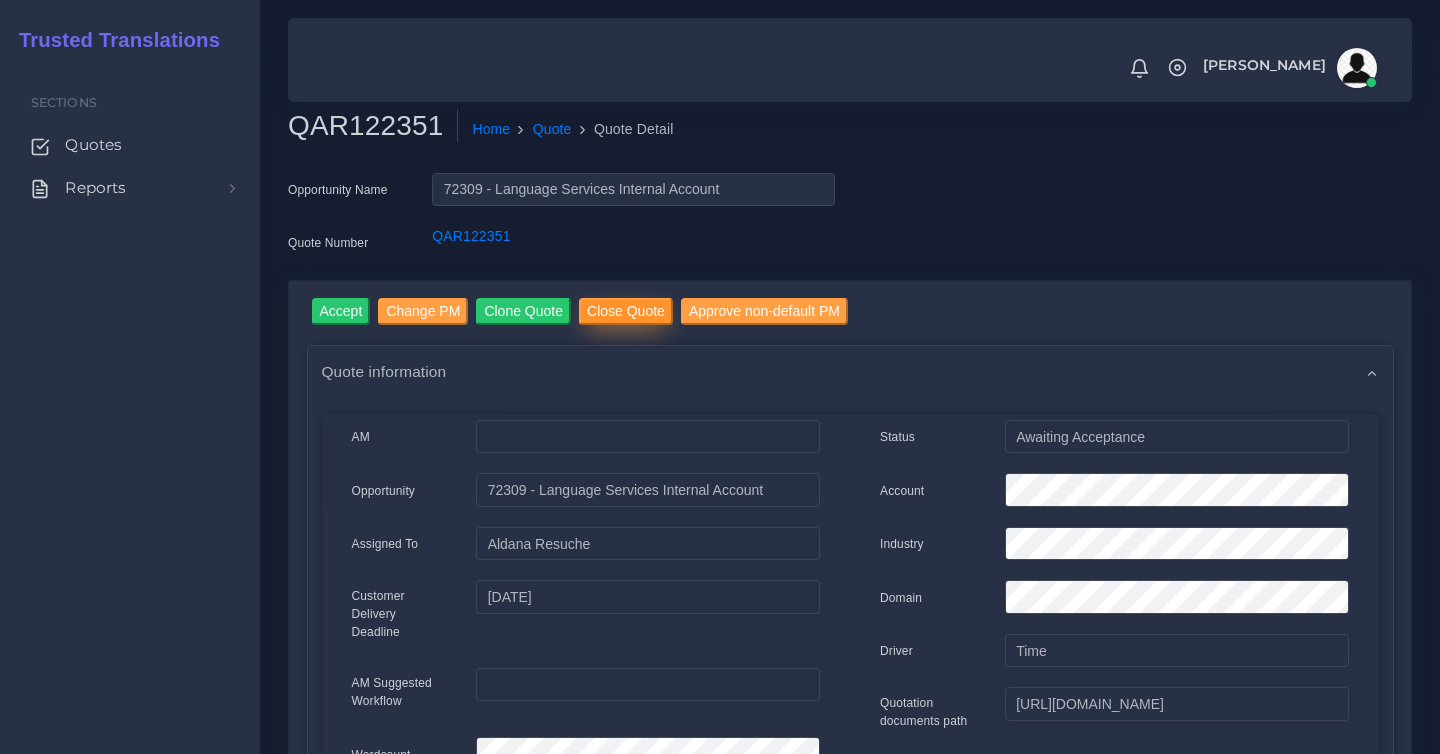 click on "Close Quote" at bounding box center [626, 311] 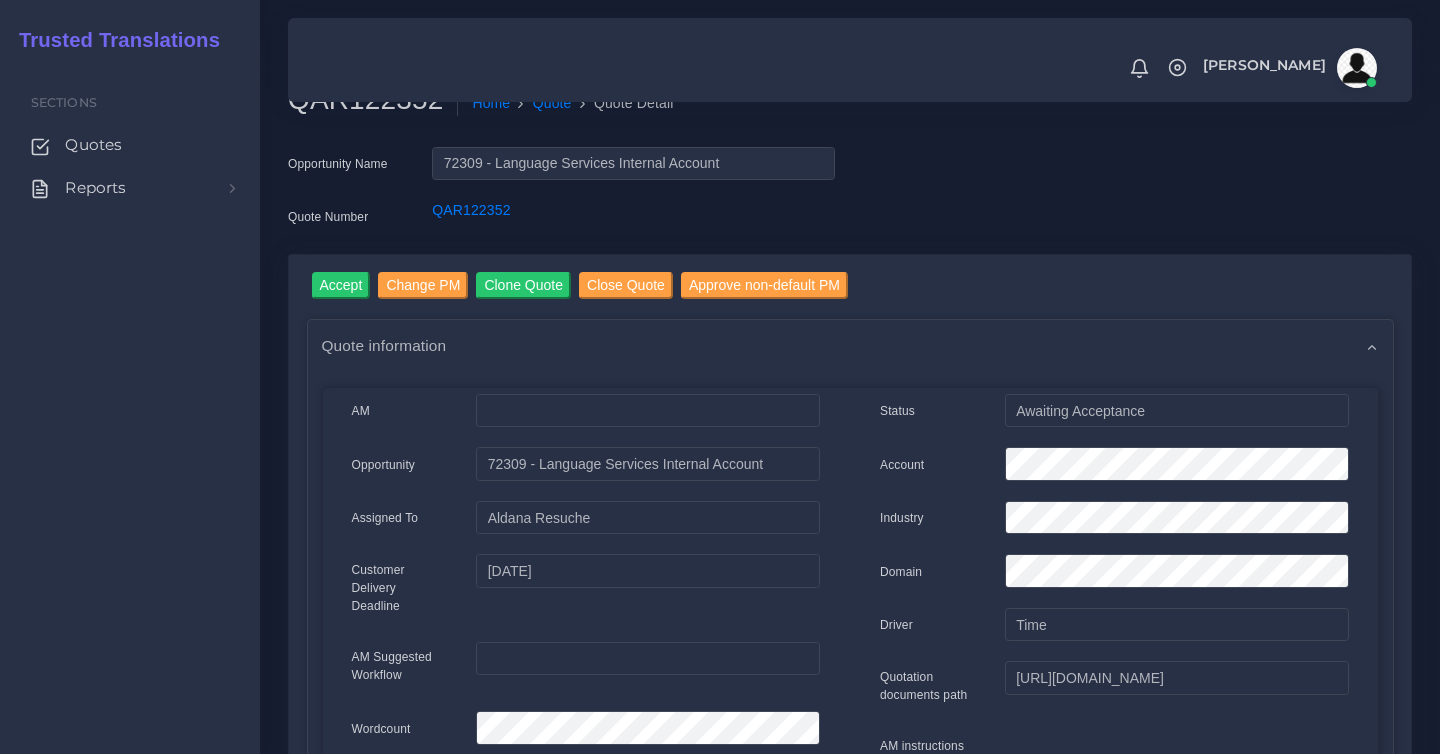 scroll, scrollTop: 0, scrollLeft: 0, axis: both 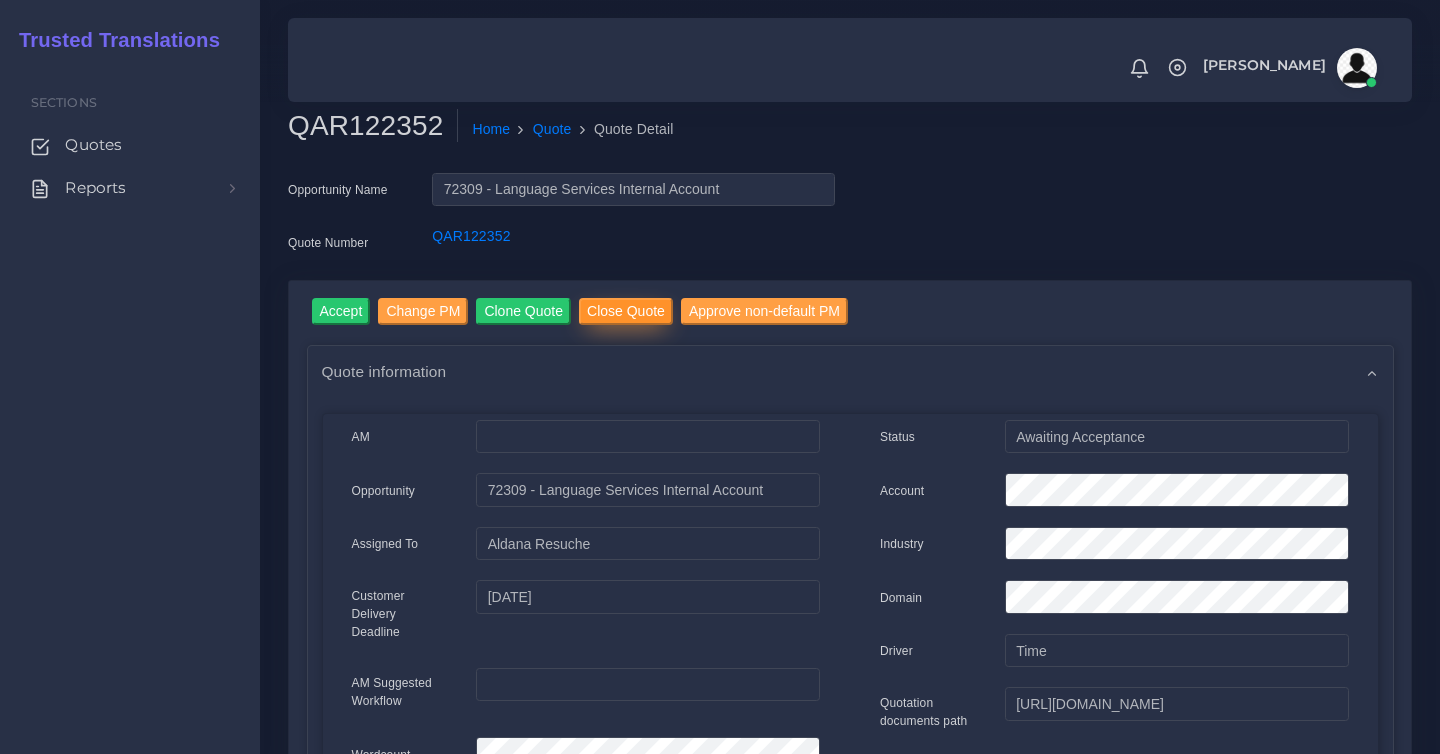 click on "Close Quote" at bounding box center [626, 311] 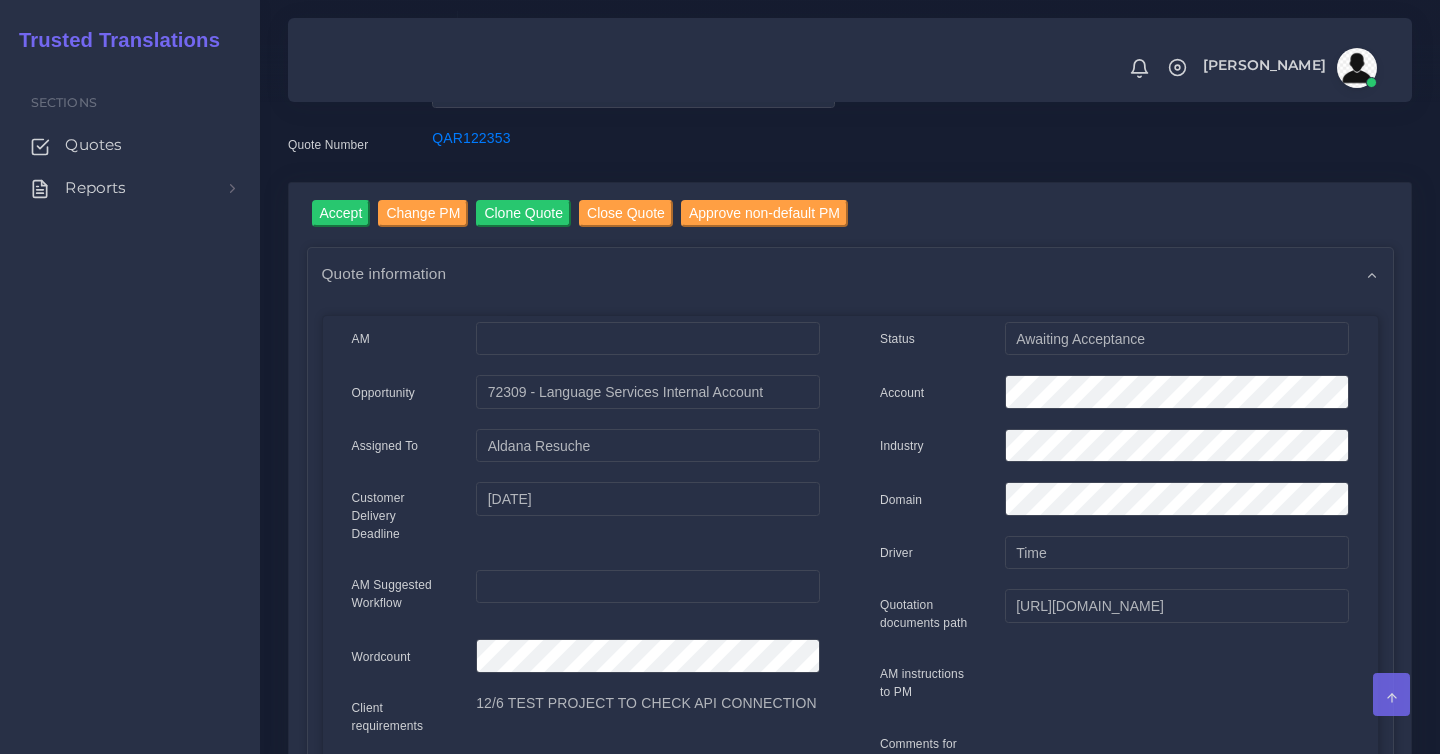 scroll, scrollTop: 0, scrollLeft: 0, axis: both 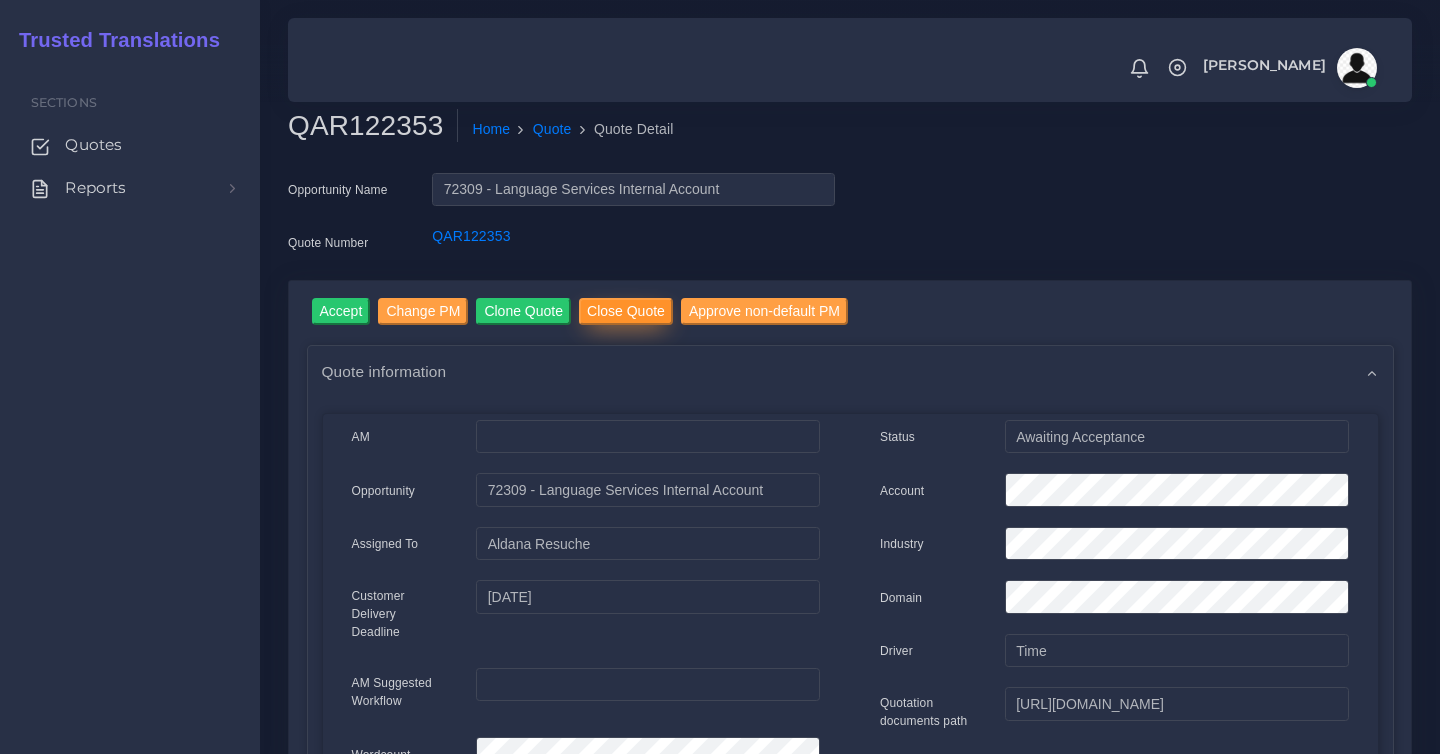 click on "Close Quote" at bounding box center [626, 311] 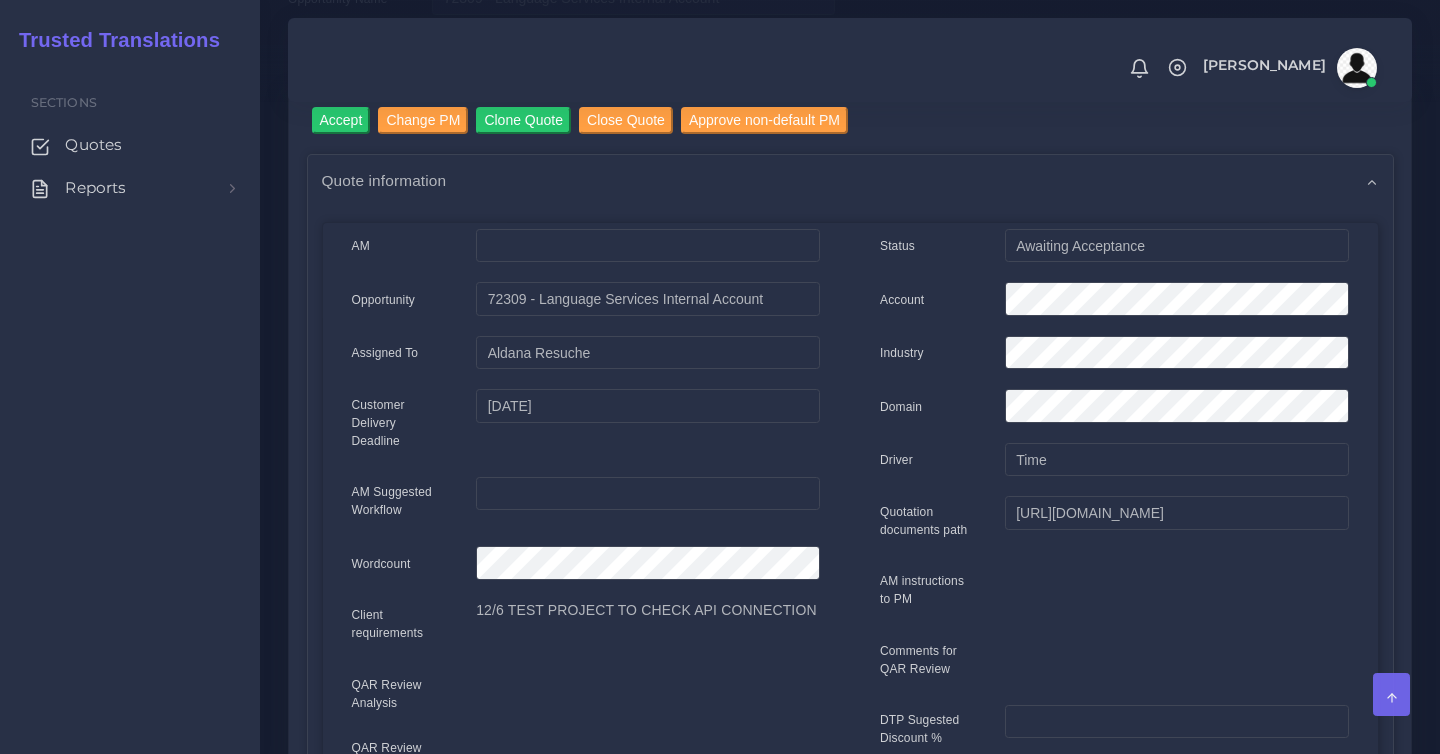 scroll, scrollTop: 0, scrollLeft: 0, axis: both 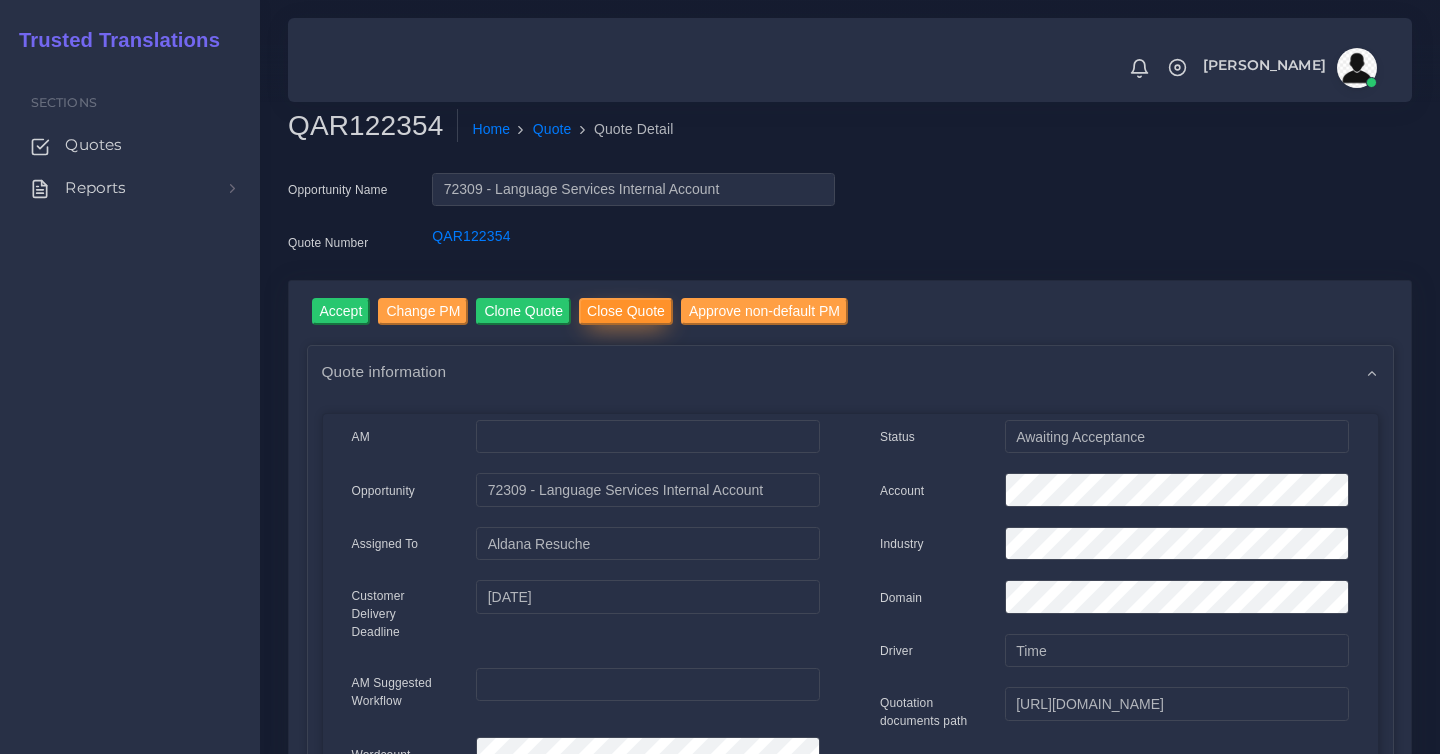 click on "Close Quote" at bounding box center [626, 311] 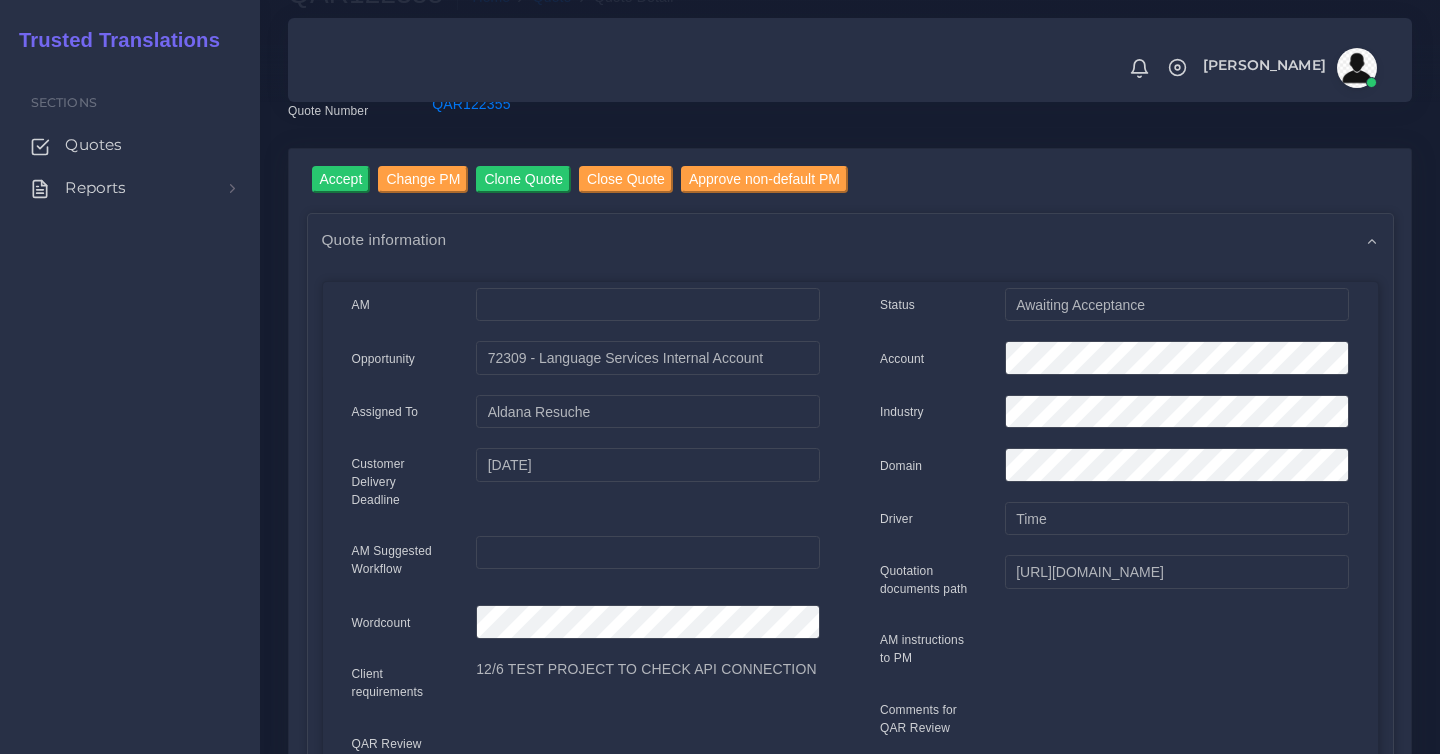 scroll, scrollTop: 0, scrollLeft: 0, axis: both 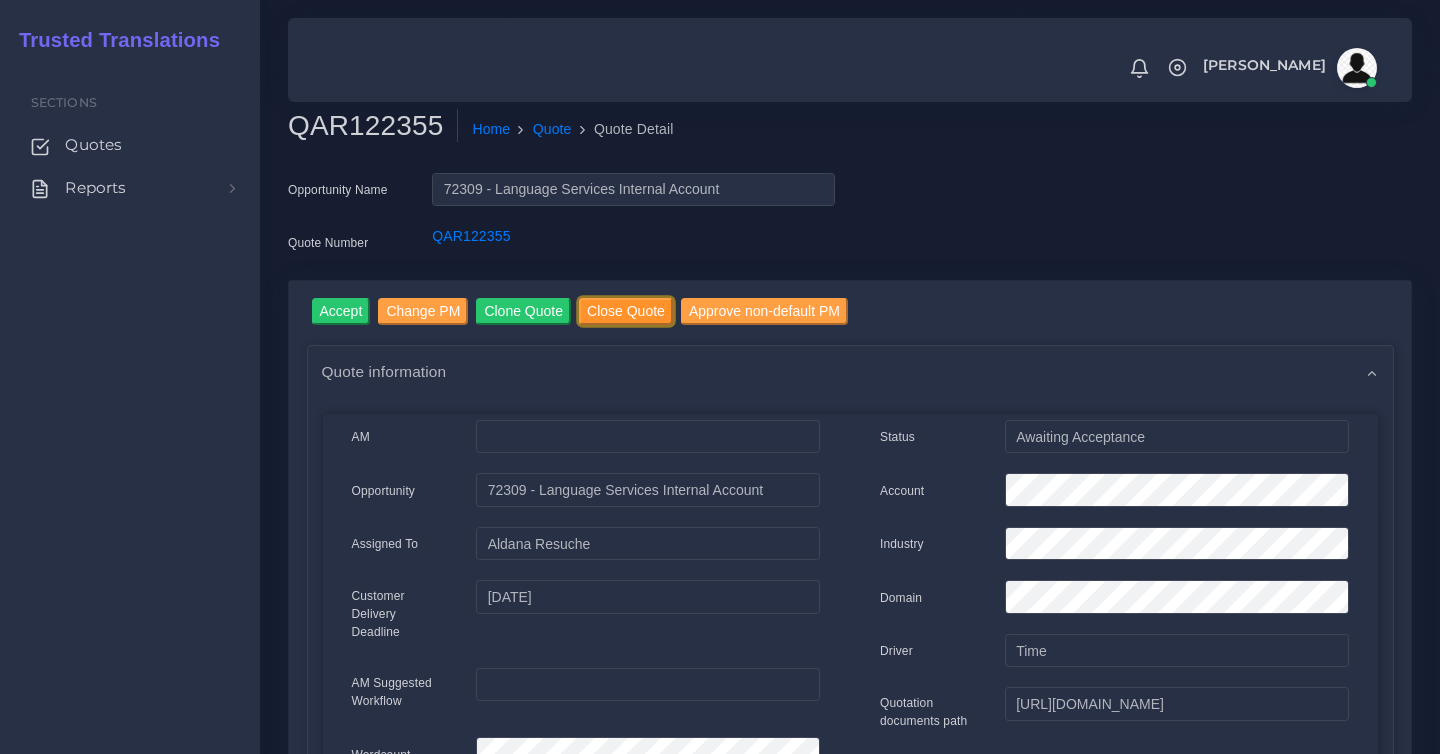 drag, startPoint x: 631, startPoint y: 314, endPoint x: 616, endPoint y: 330, distance: 21.931713 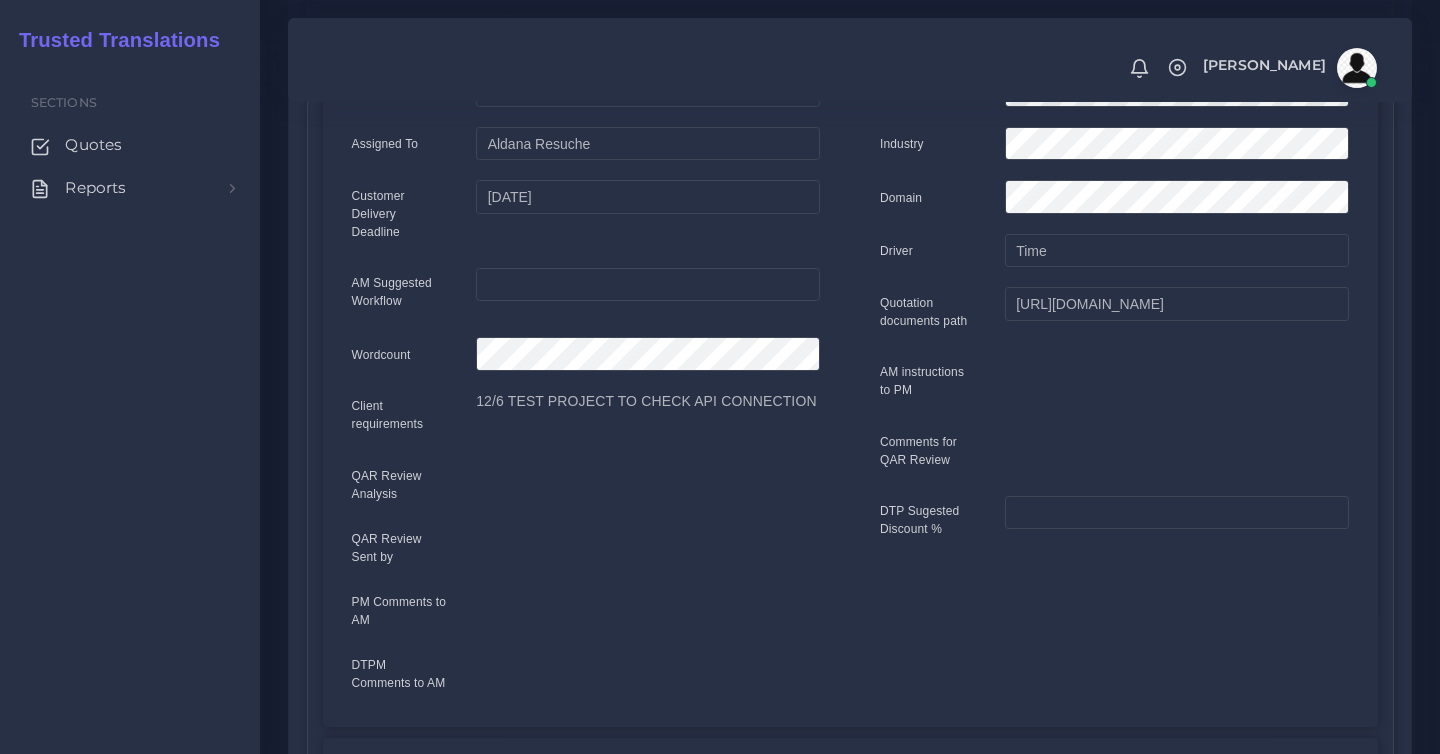 scroll, scrollTop: 0, scrollLeft: 0, axis: both 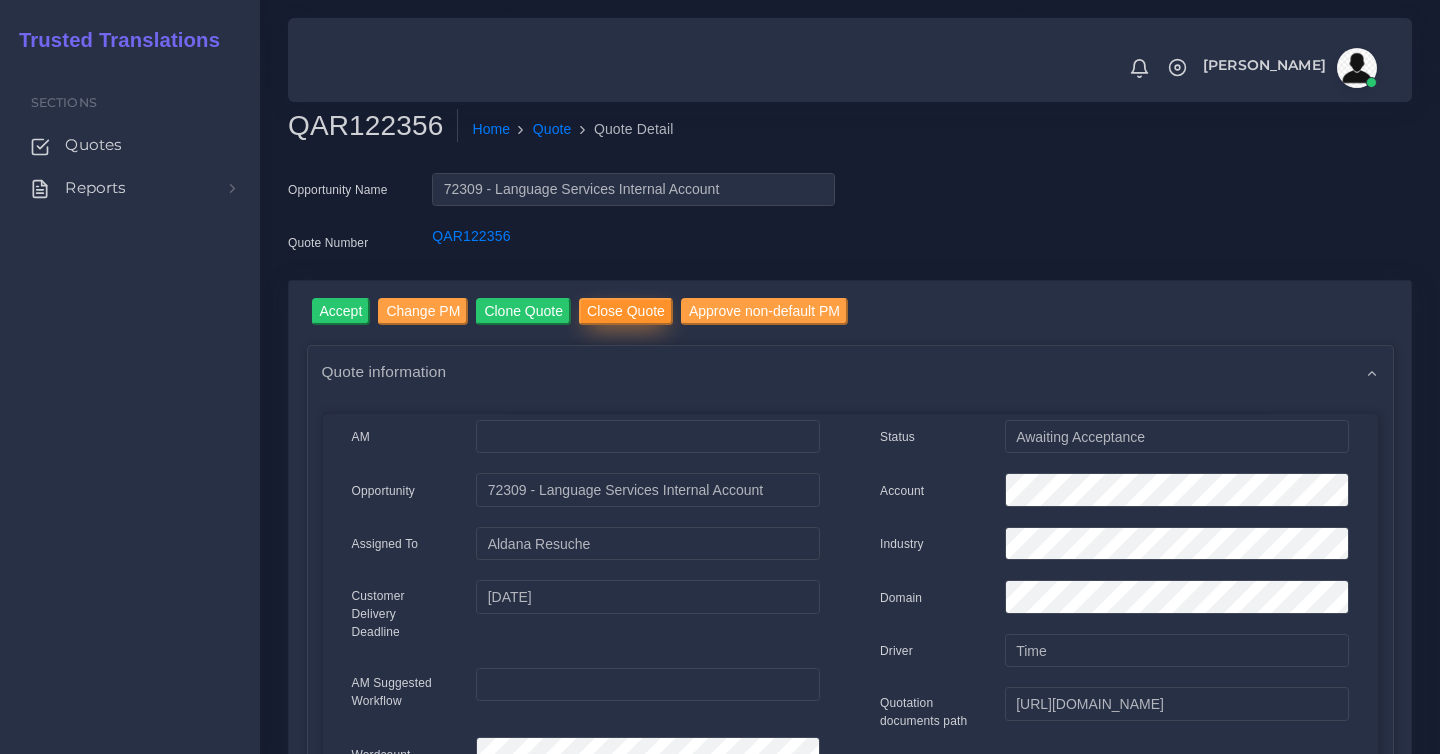 click on "Close Quote" at bounding box center (626, 311) 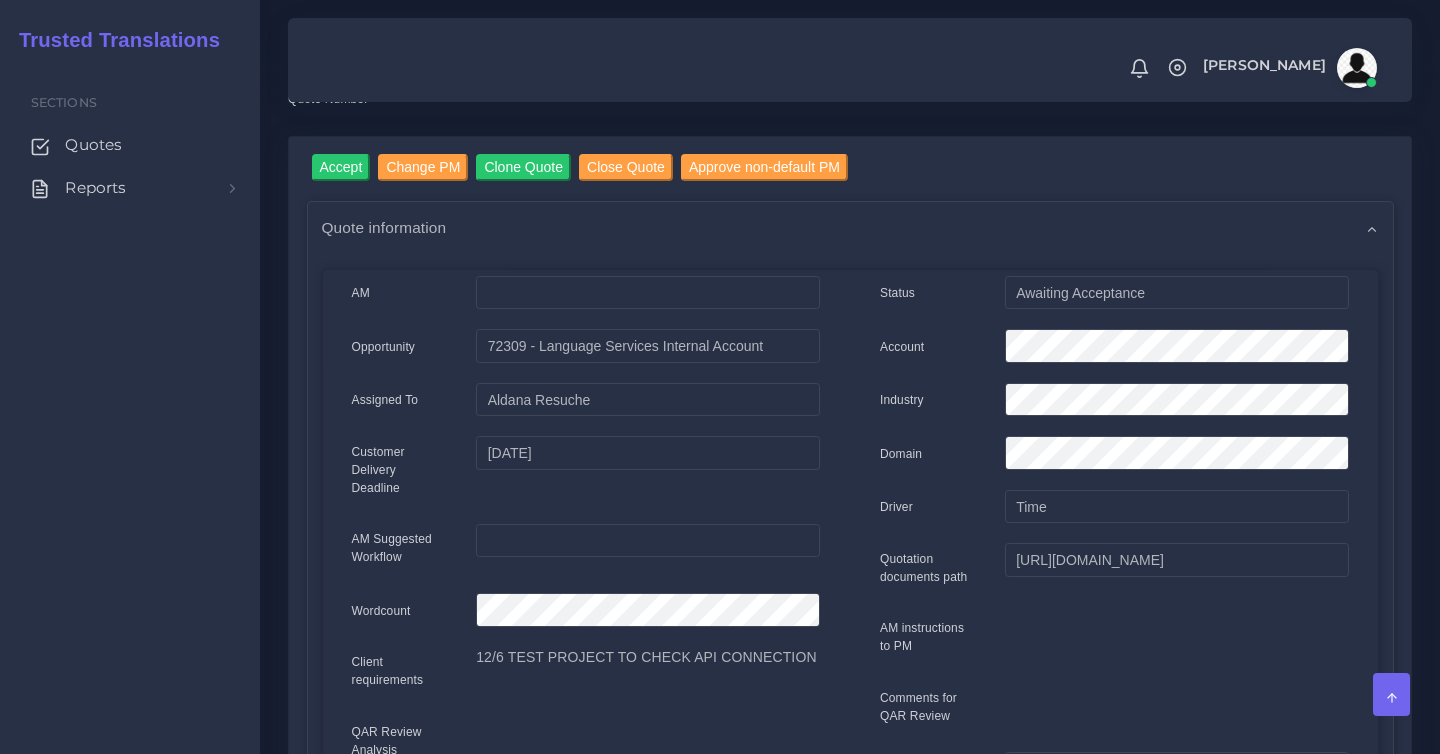 scroll, scrollTop: 0, scrollLeft: 0, axis: both 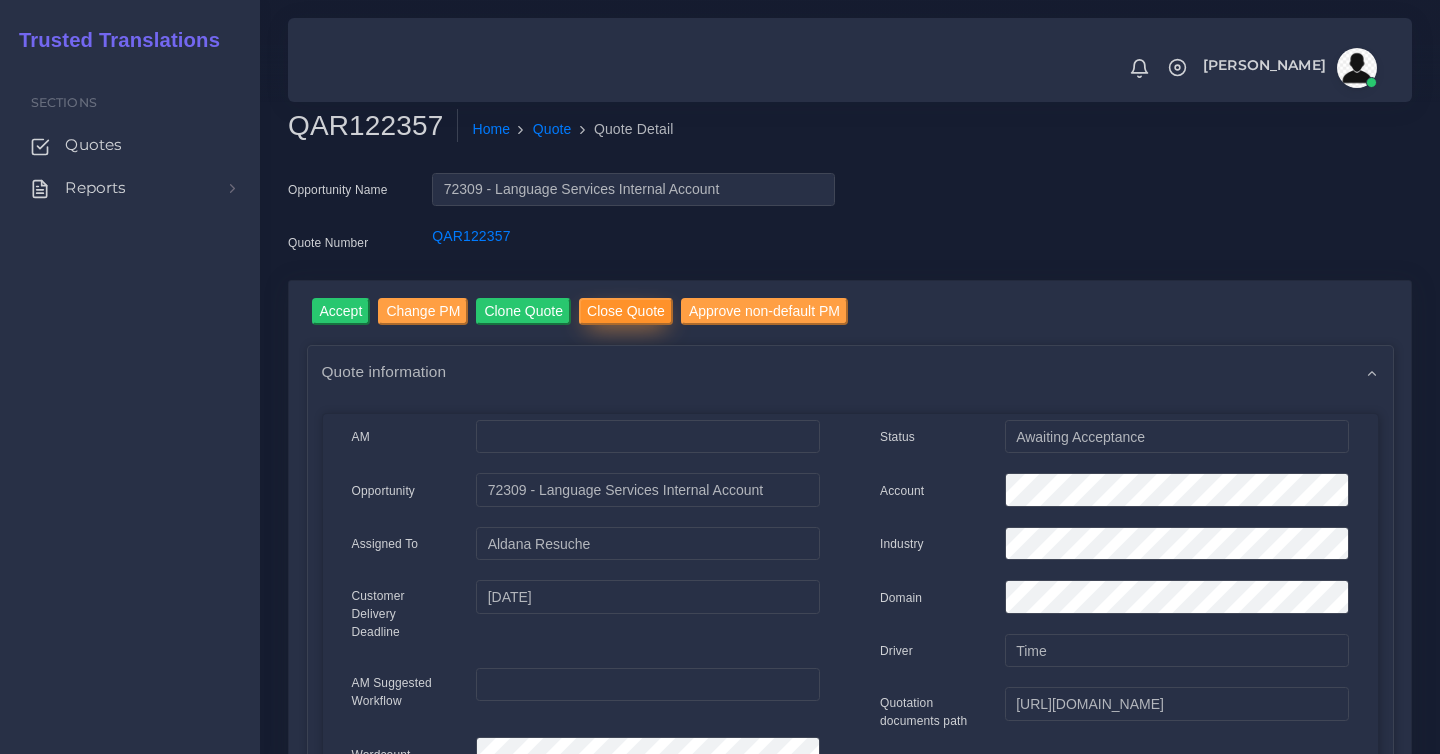 drag, startPoint x: 658, startPoint y: 309, endPoint x: 645, endPoint y: 320, distance: 17.029387 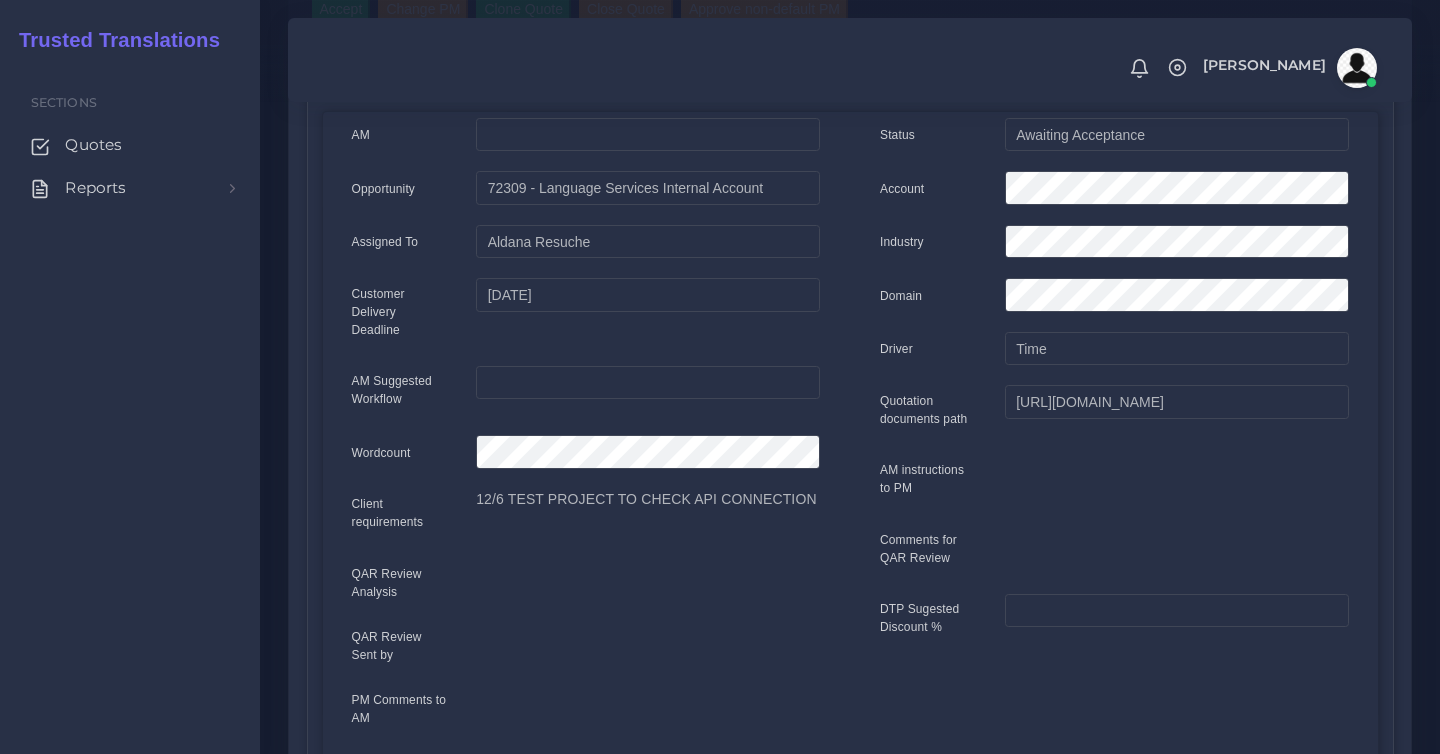 scroll, scrollTop: 0, scrollLeft: 0, axis: both 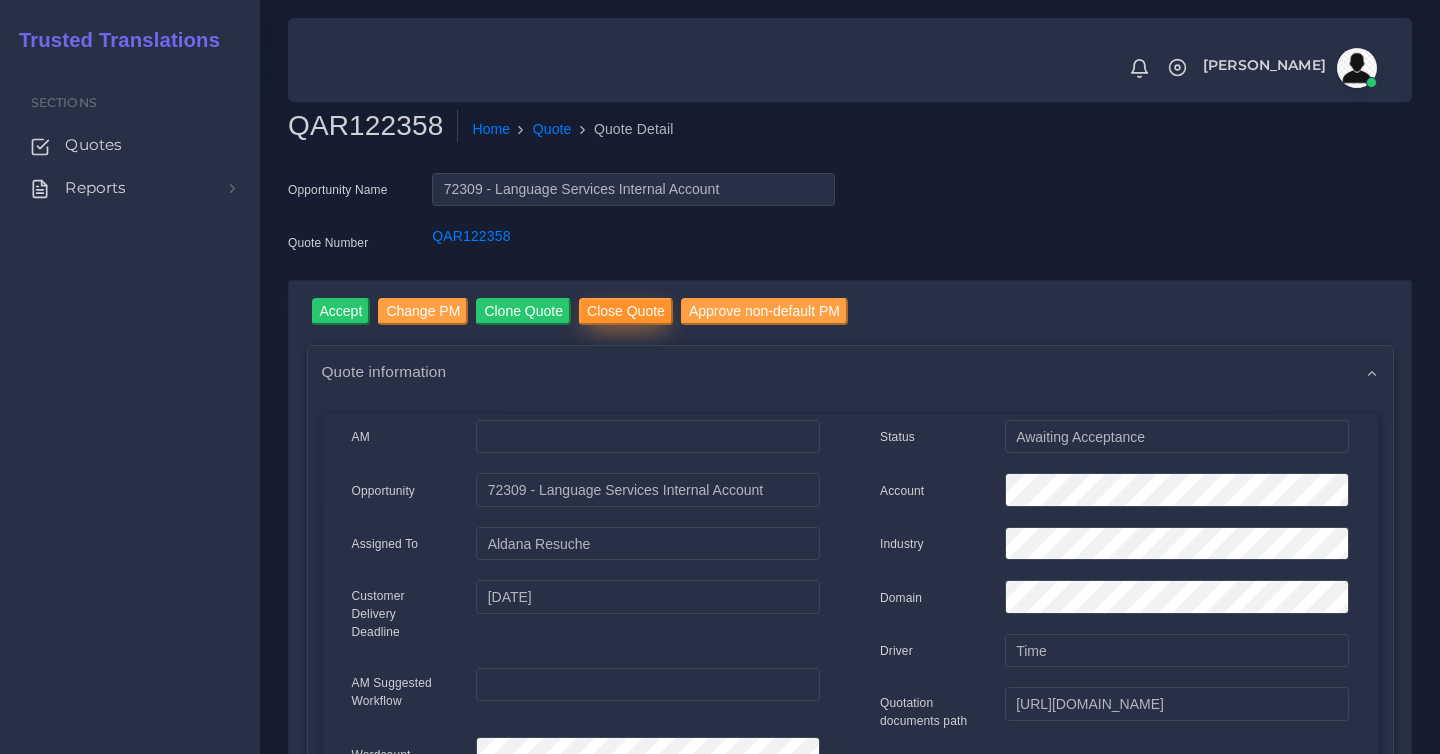 click on "Close Quote" at bounding box center [626, 311] 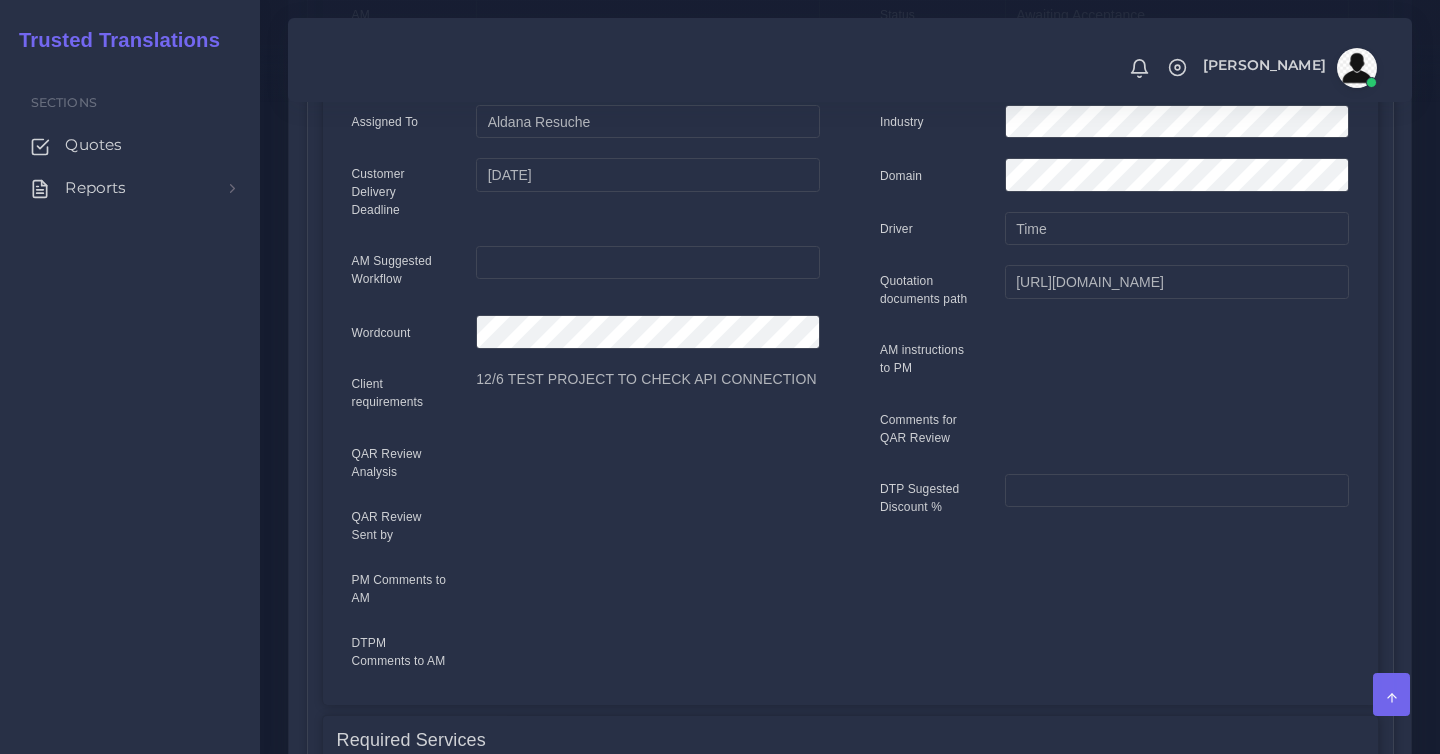 scroll, scrollTop: 0, scrollLeft: 0, axis: both 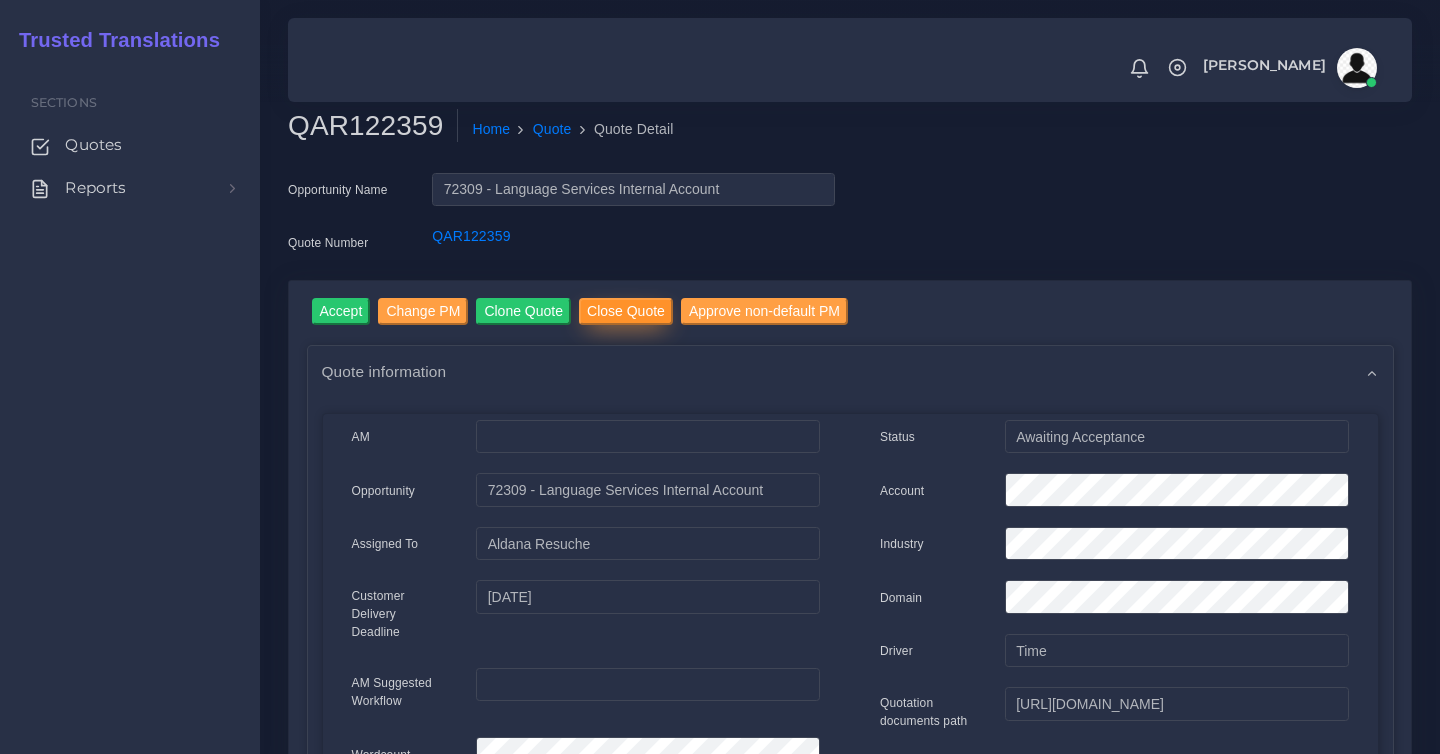 click on "Close Quote" at bounding box center (626, 311) 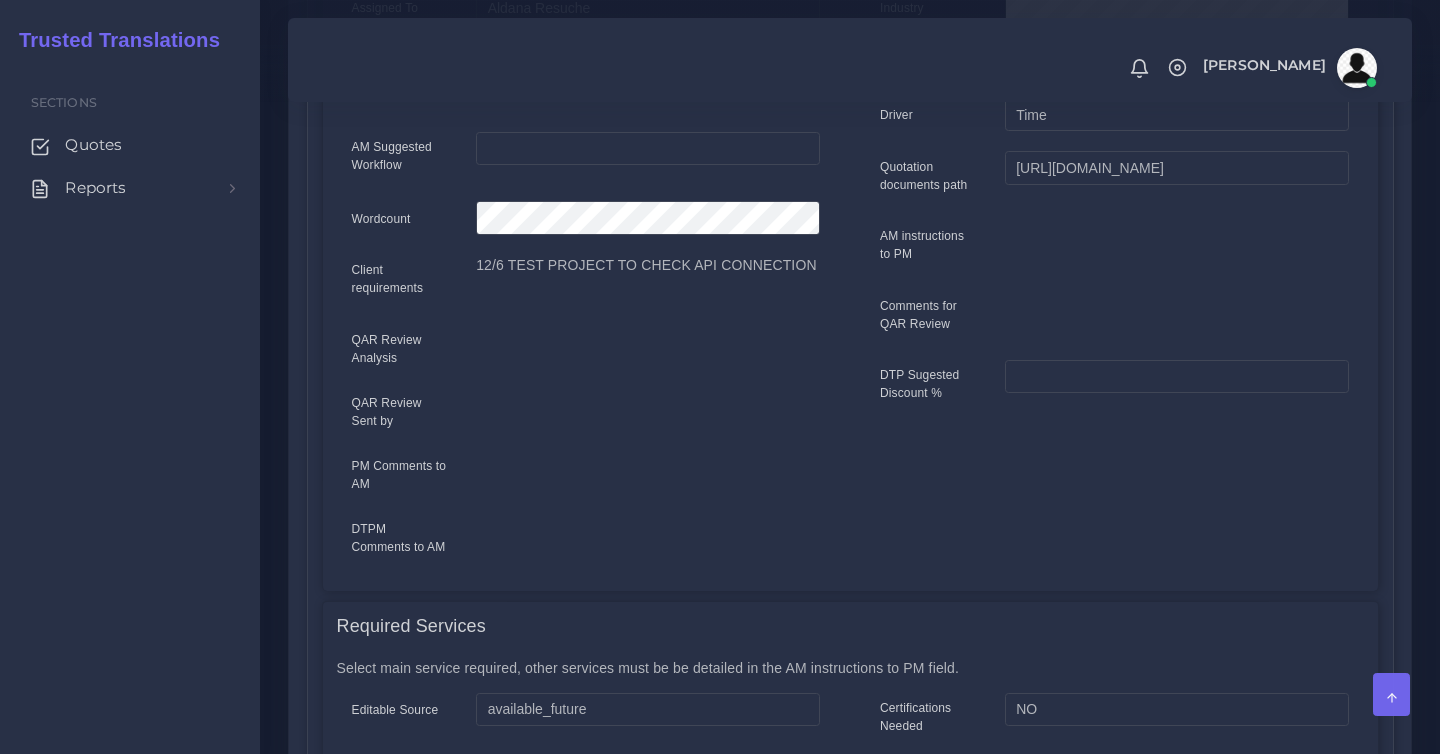 scroll, scrollTop: 0, scrollLeft: 0, axis: both 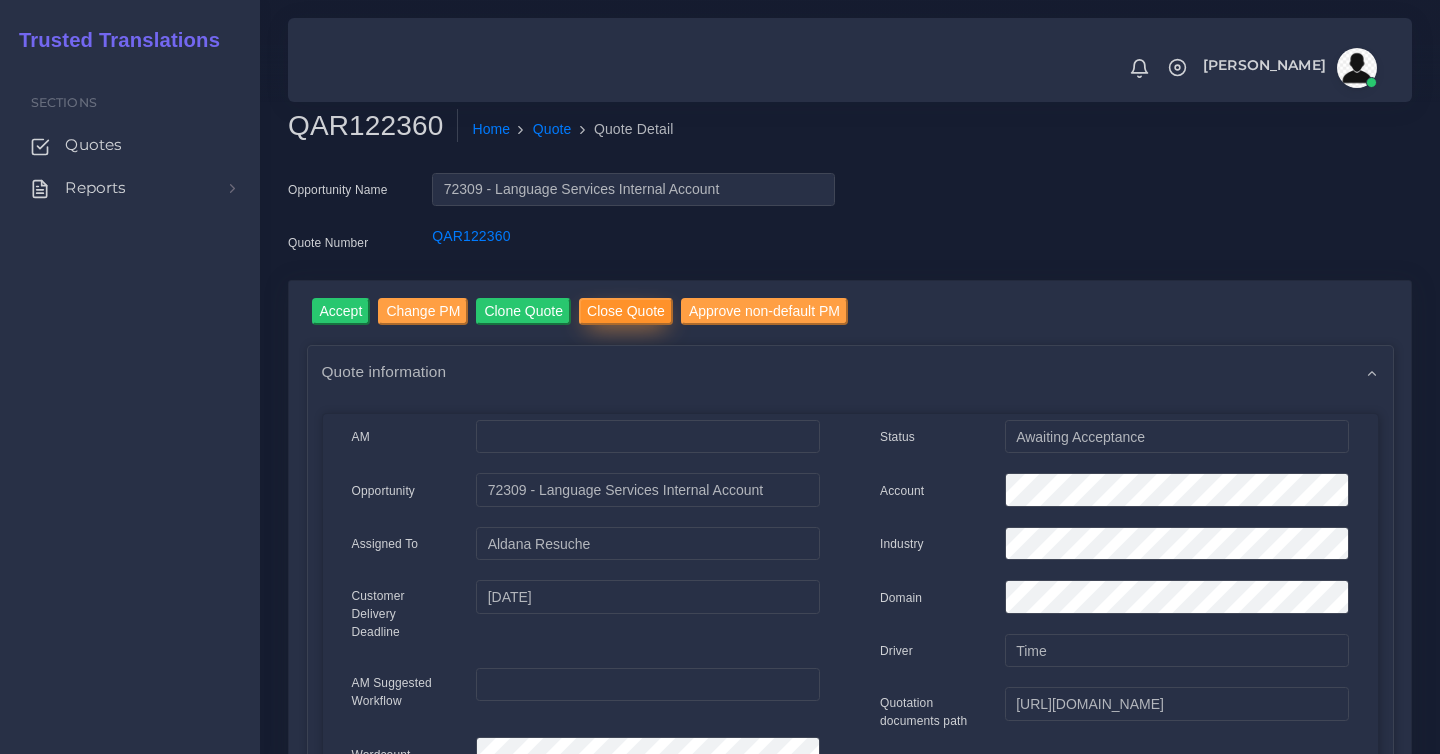 click on "Close Quote" at bounding box center [626, 311] 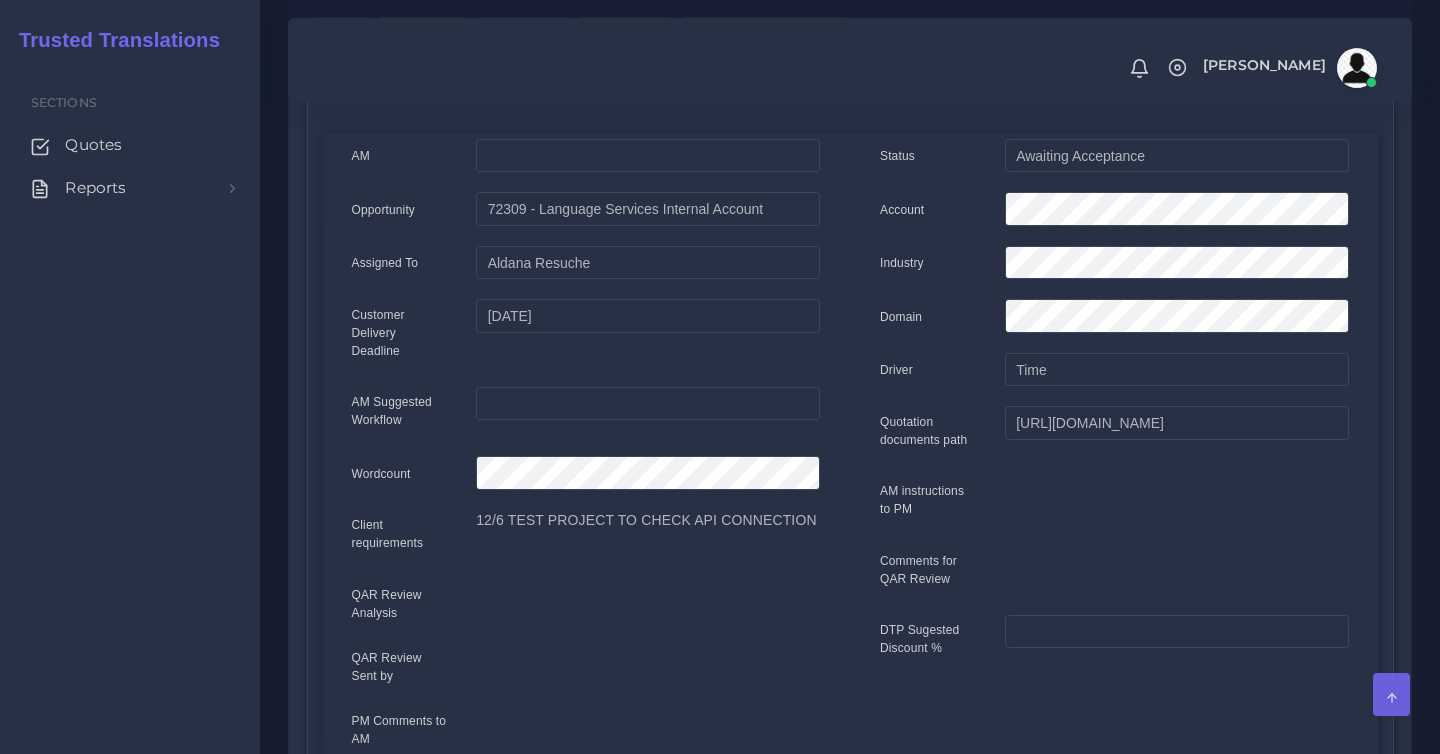 scroll, scrollTop: 0, scrollLeft: 0, axis: both 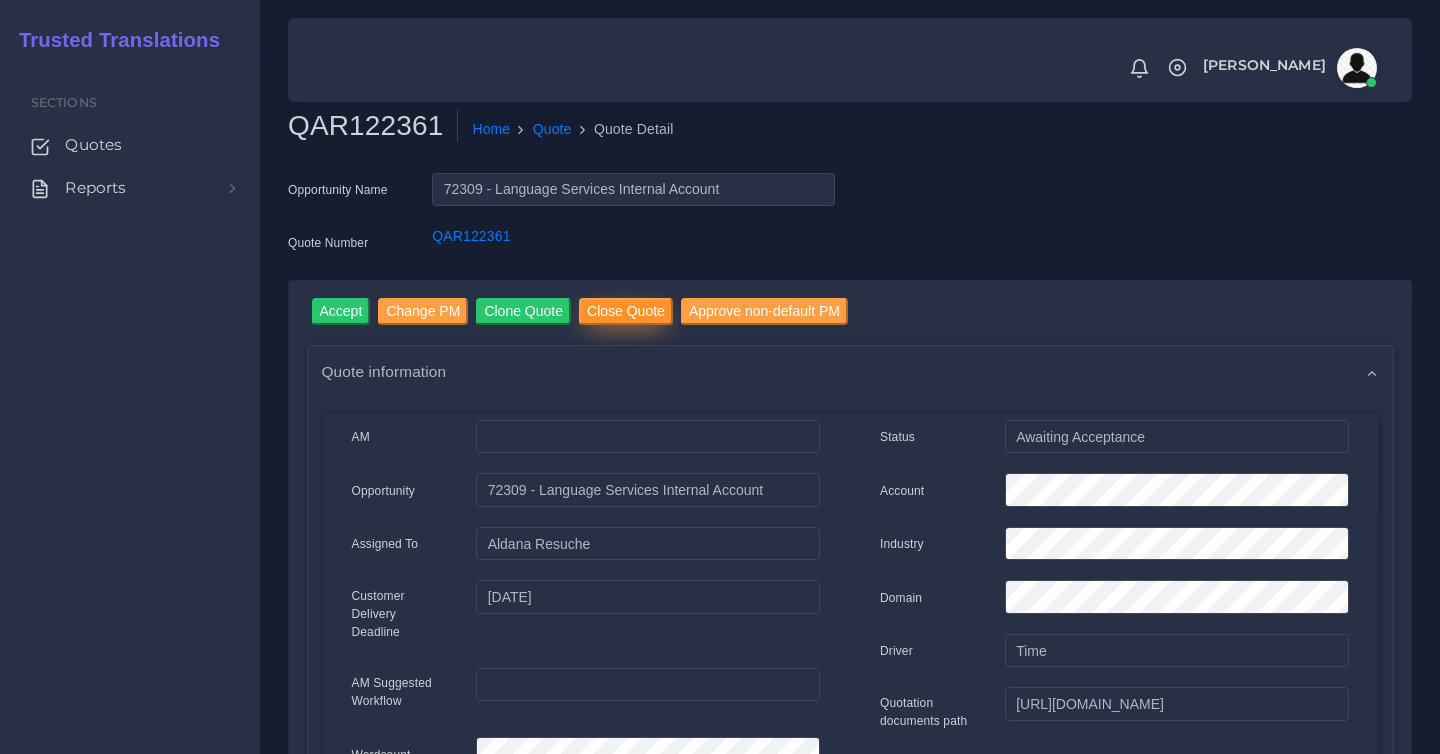 click on "Close Quote" at bounding box center [626, 311] 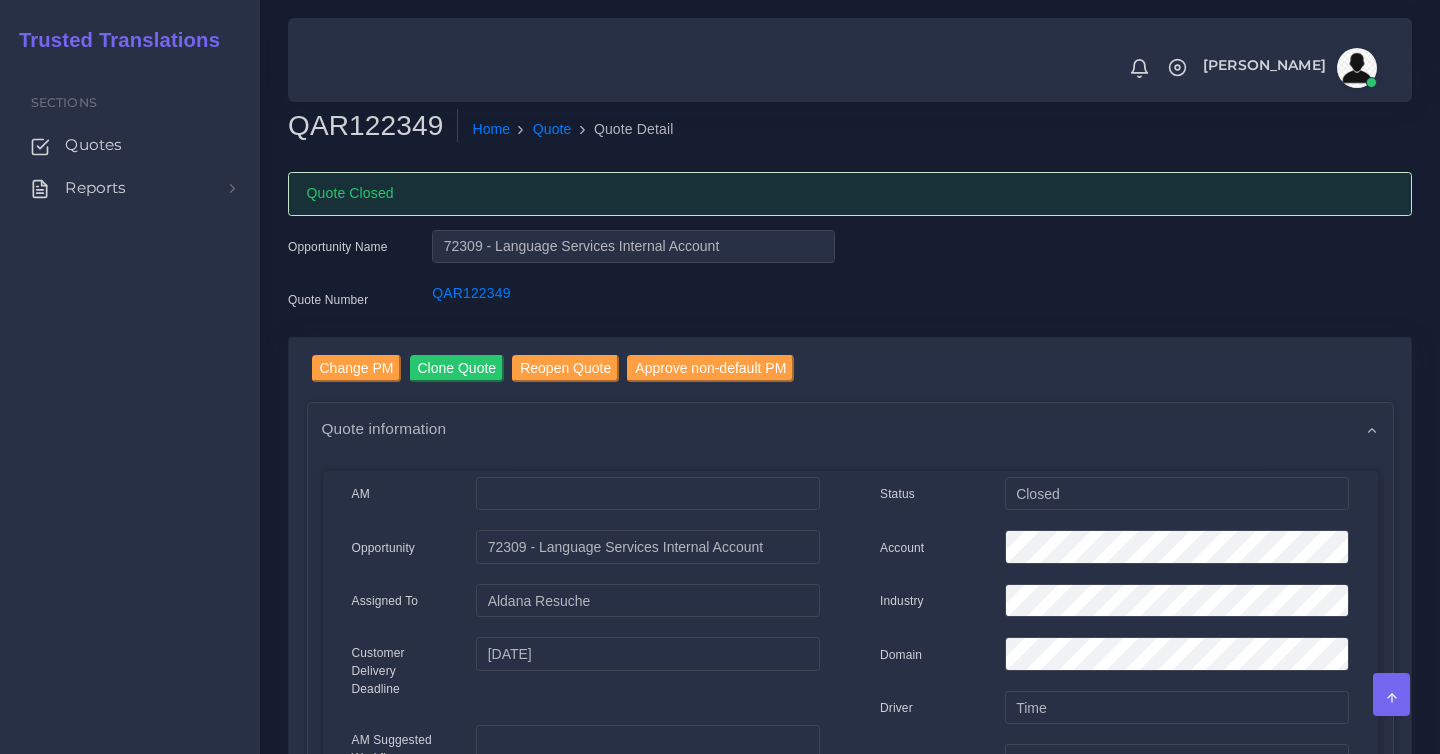 scroll, scrollTop: 0, scrollLeft: 0, axis: both 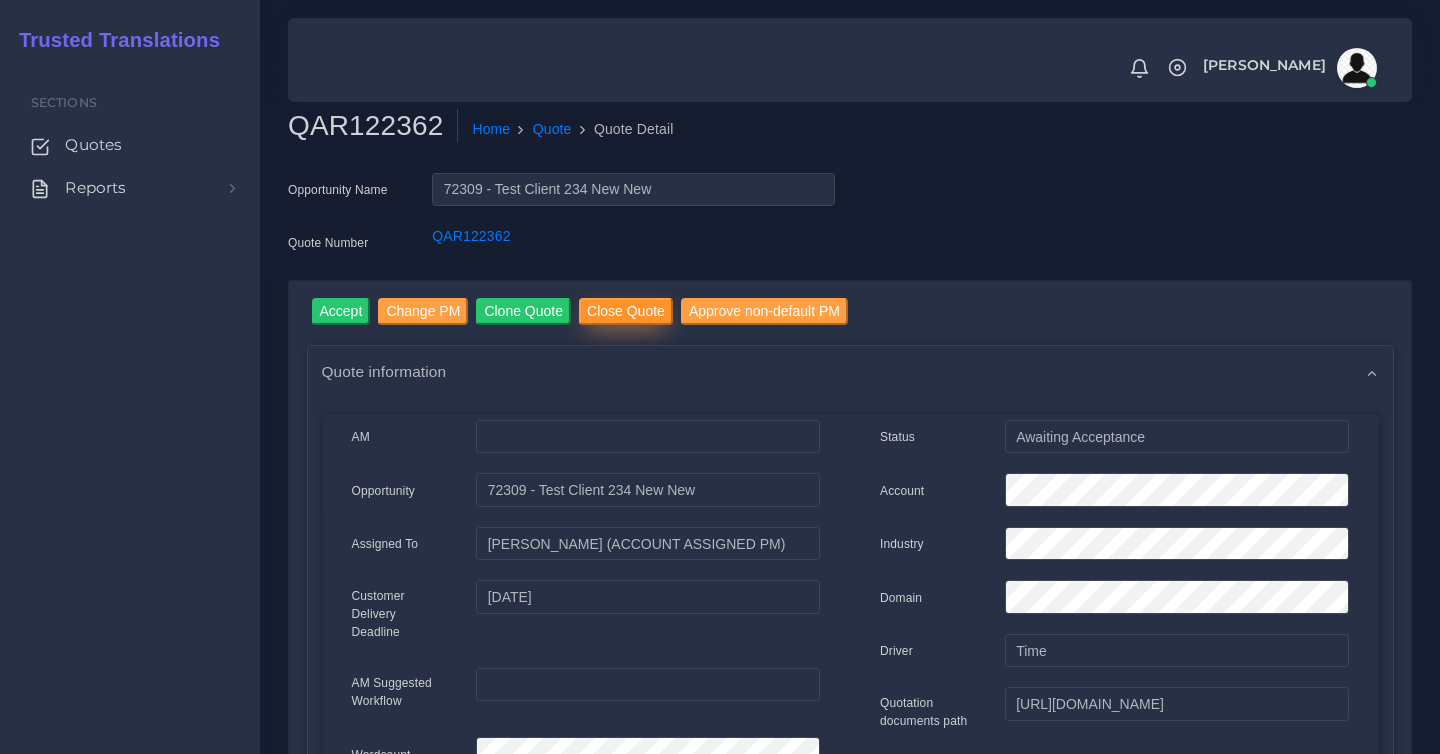click on "Close Quote" at bounding box center [626, 311] 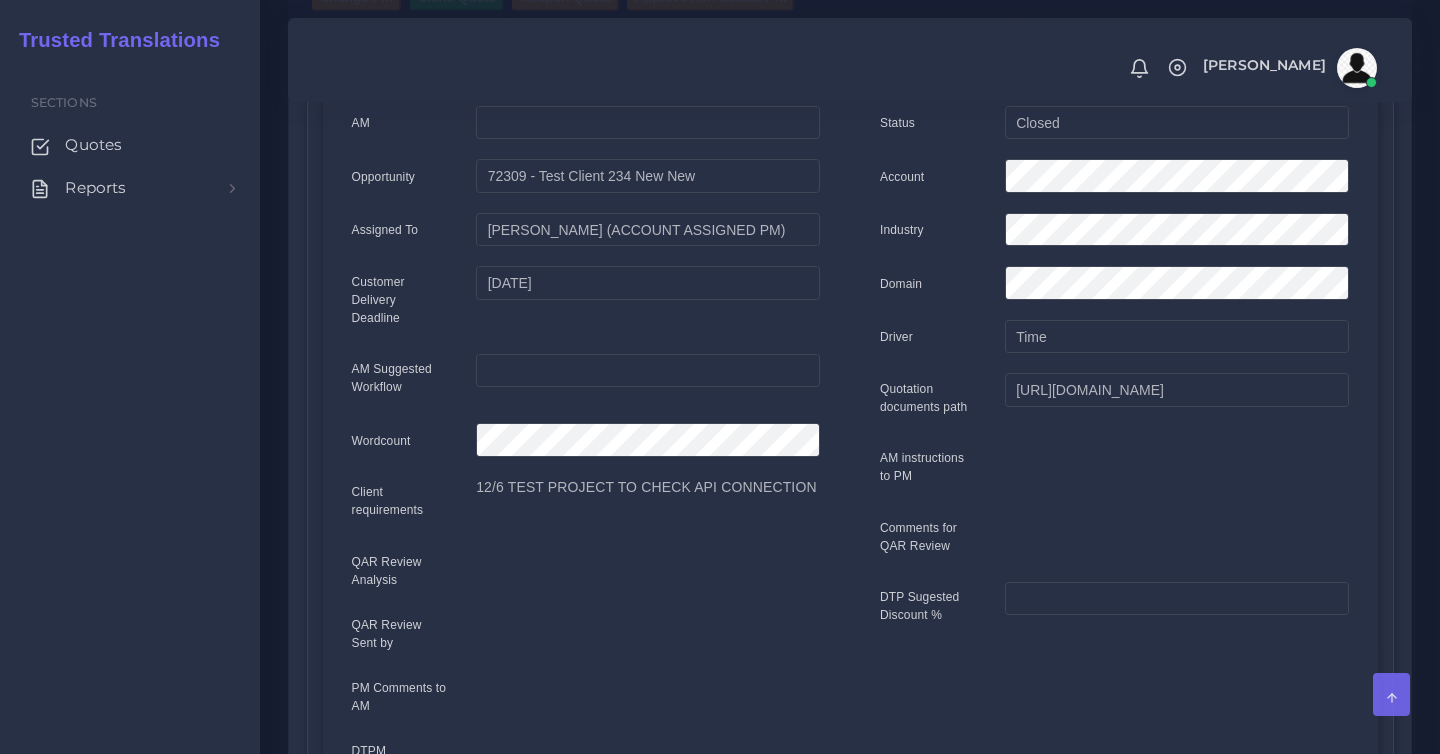 scroll, scrollTop: 168, scrollLeft: 0, axis: vertical 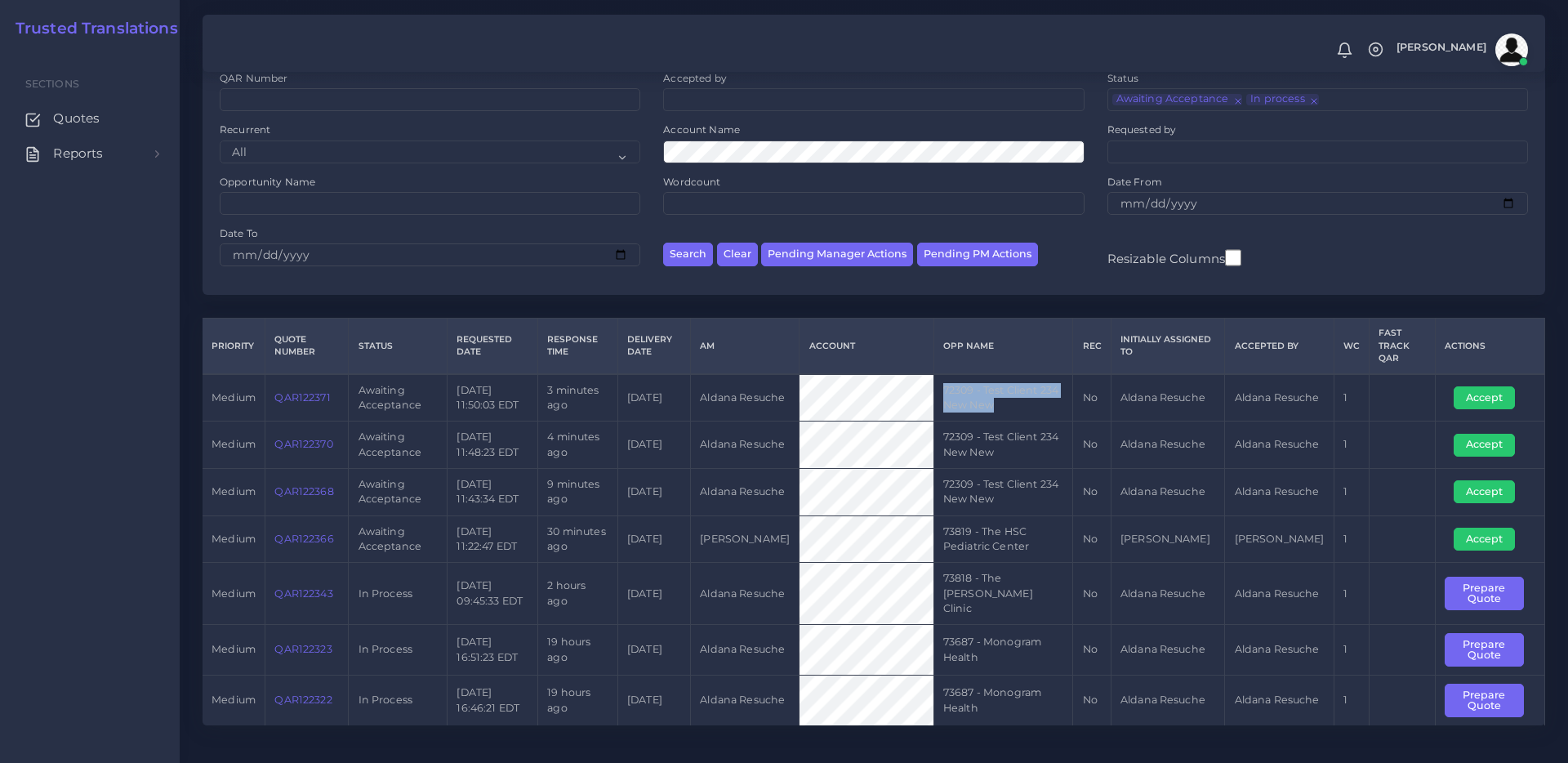drag, startPoint x: 1019, startPoint y: 395, endPoint x: 964, endPoint y: 381, distance: 56.75385 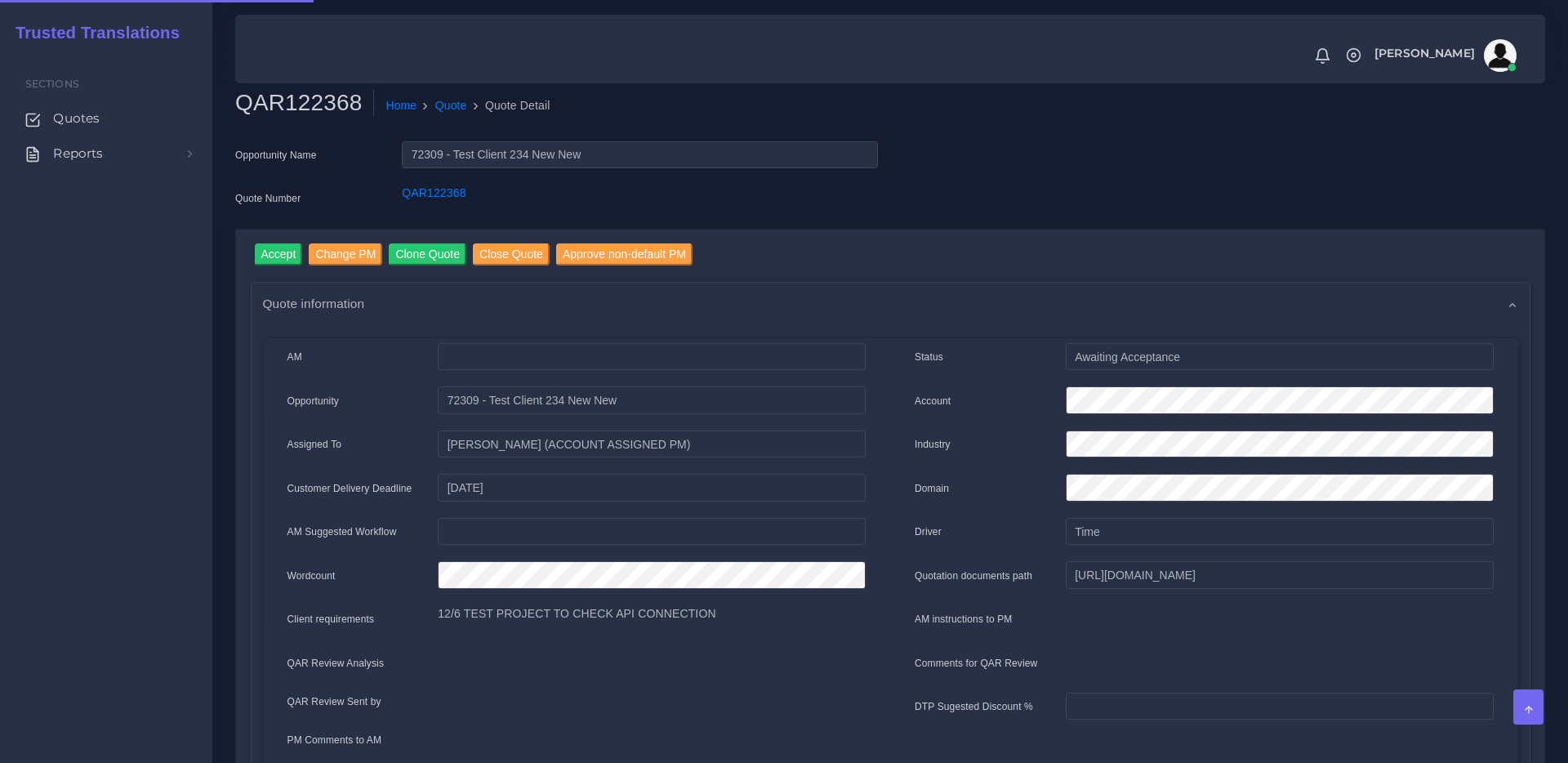 scroll, scrollTop: 0, scrollLeft: 0, axis: both 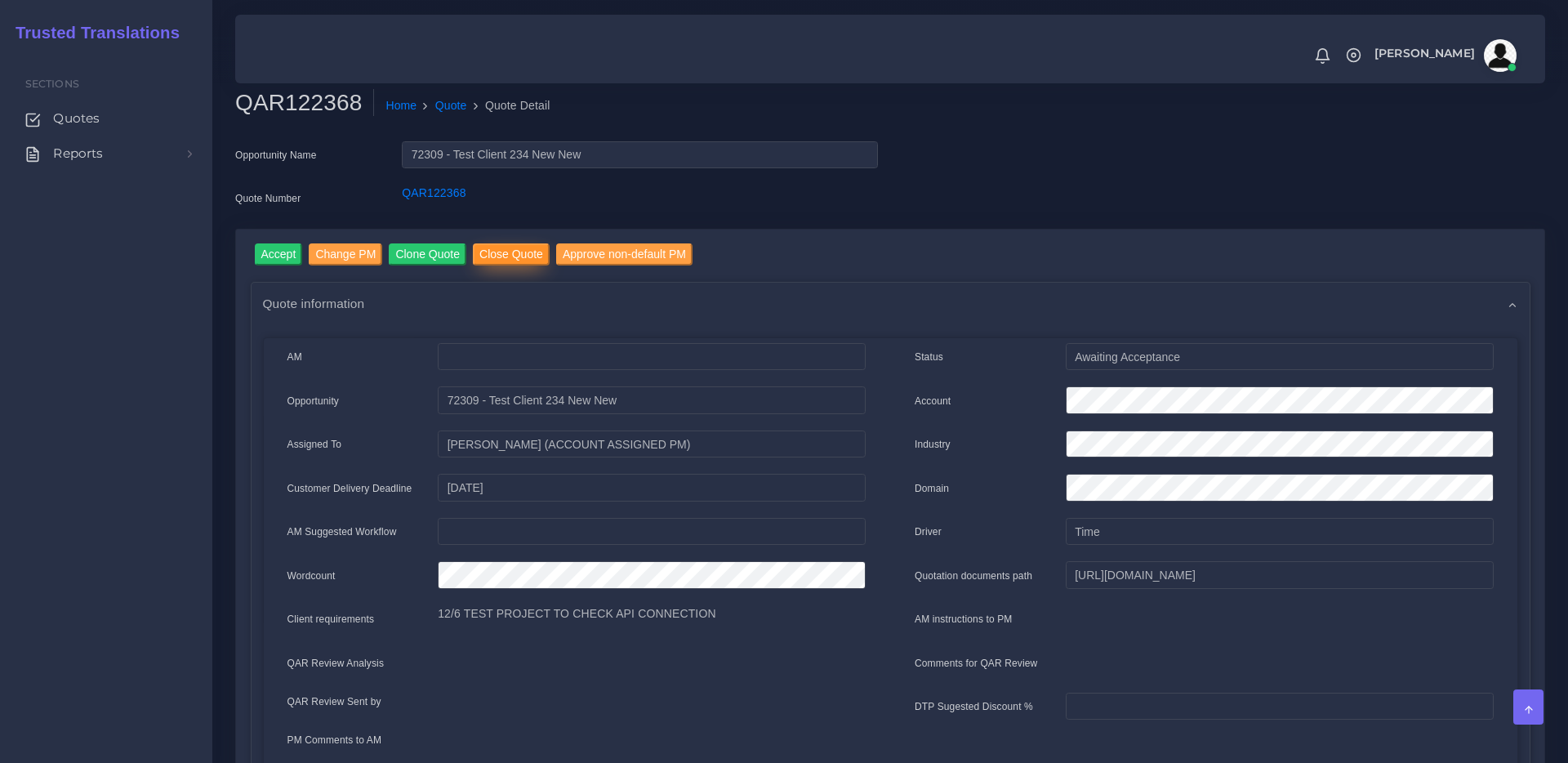 click on "Close Quote" at bounding box center [511, 254] 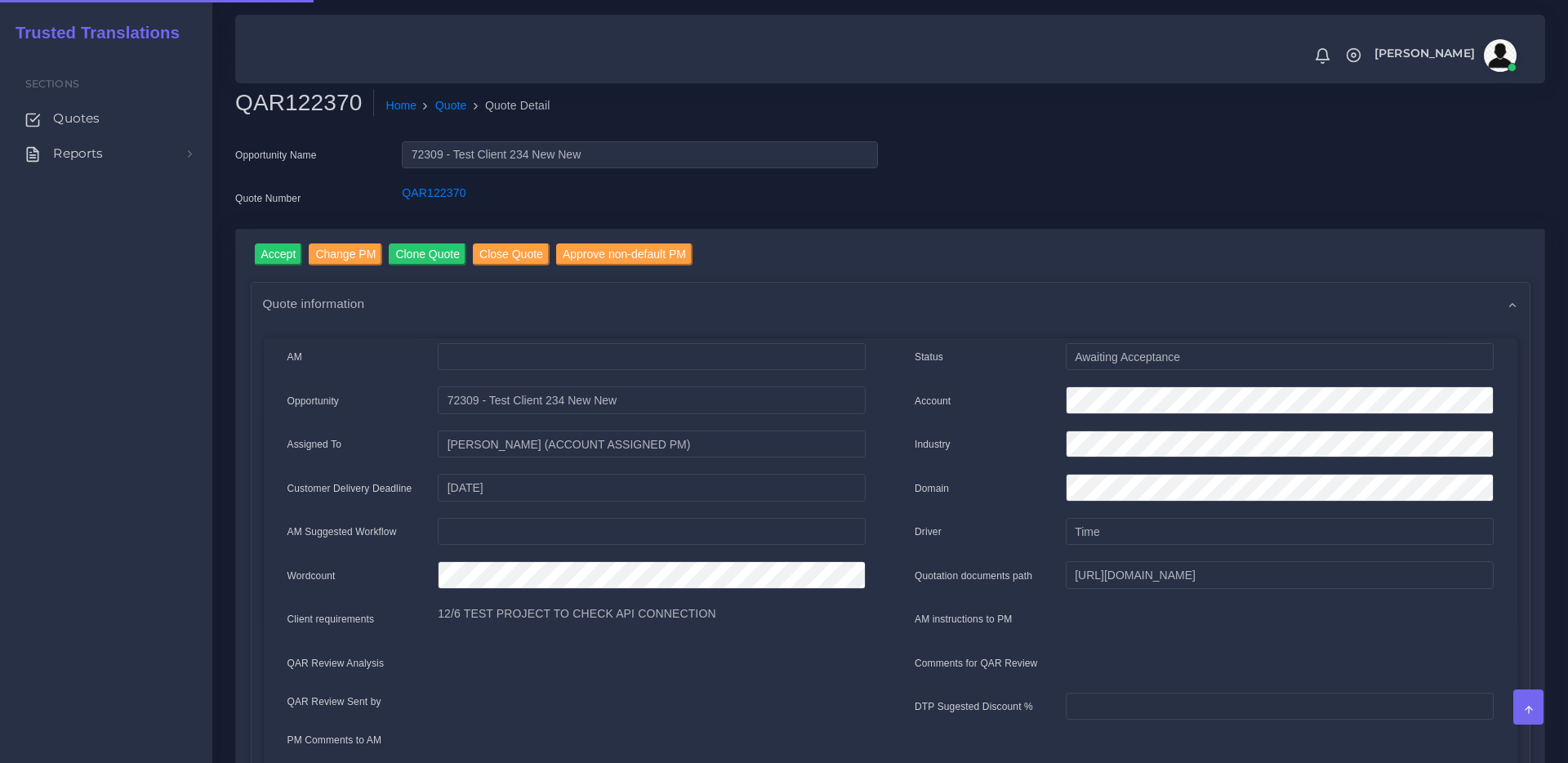scroll, scrollTop: 0, scrollLeft: 0, axis: both 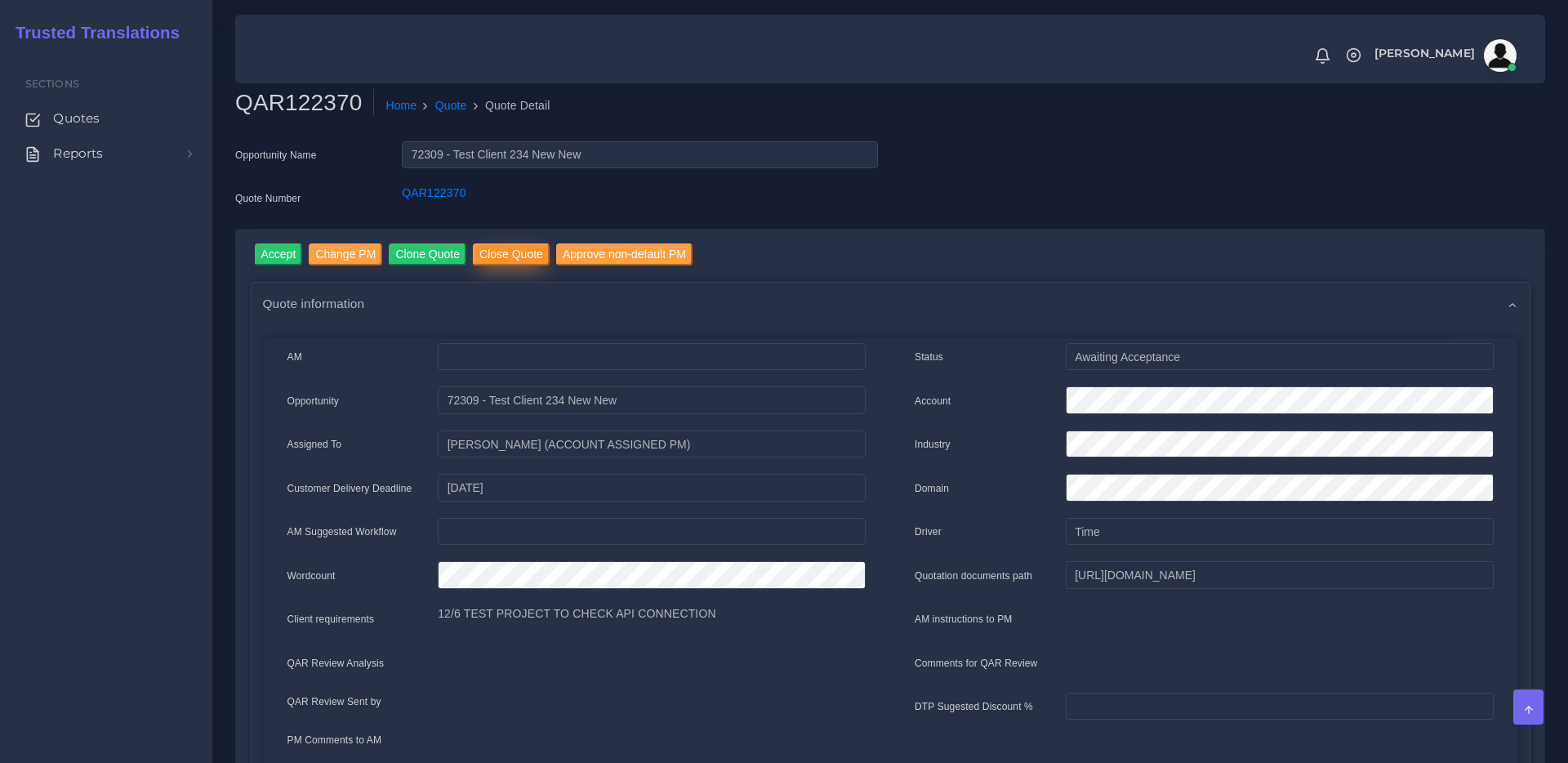 click on "Close Quote" at bounding box center [511, 254] 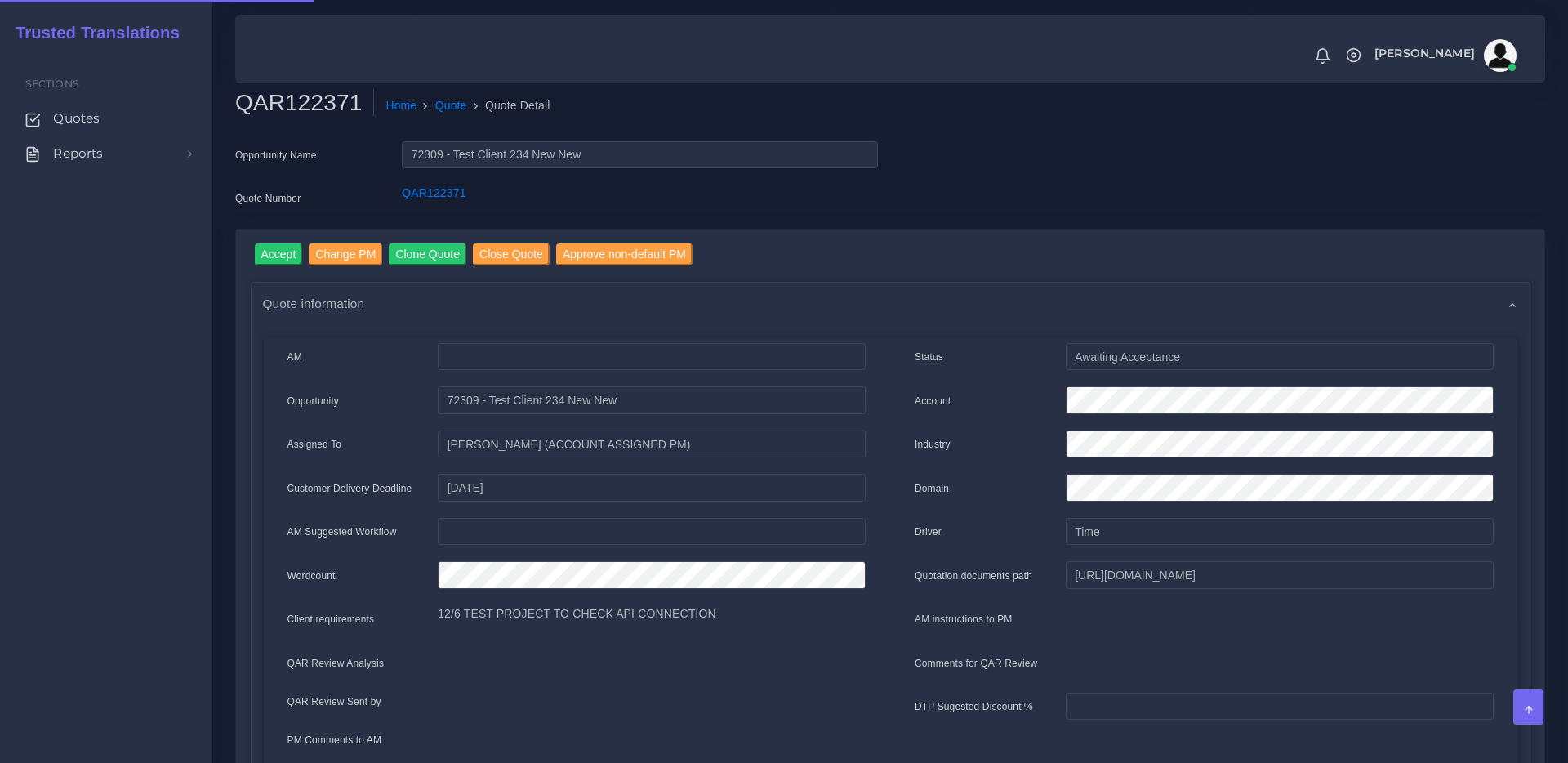 scroll, scrollTop: 0, scrollLeft: 0, axis: both 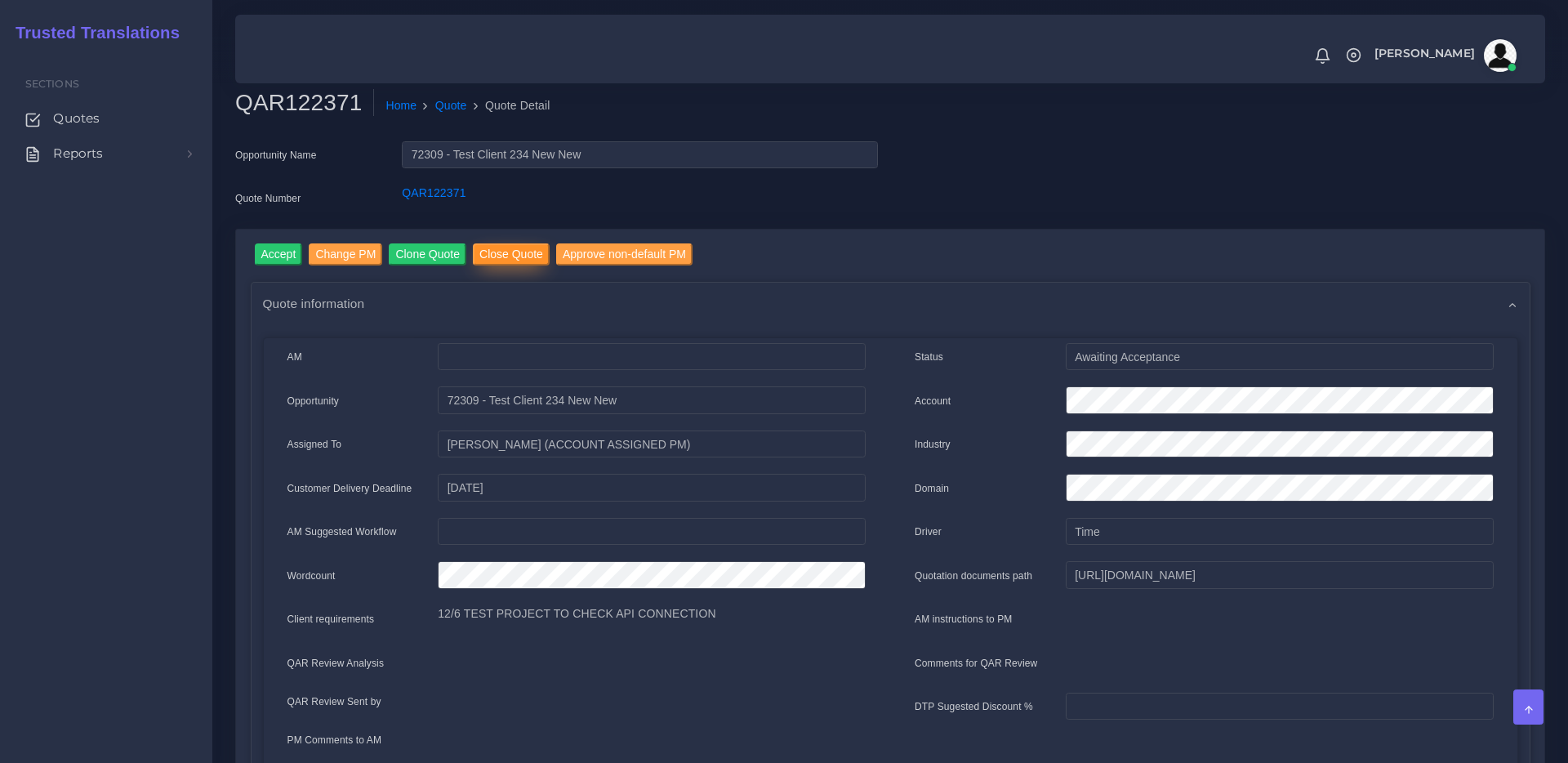 click on "Close Quote" at bounding box center (511, 254) 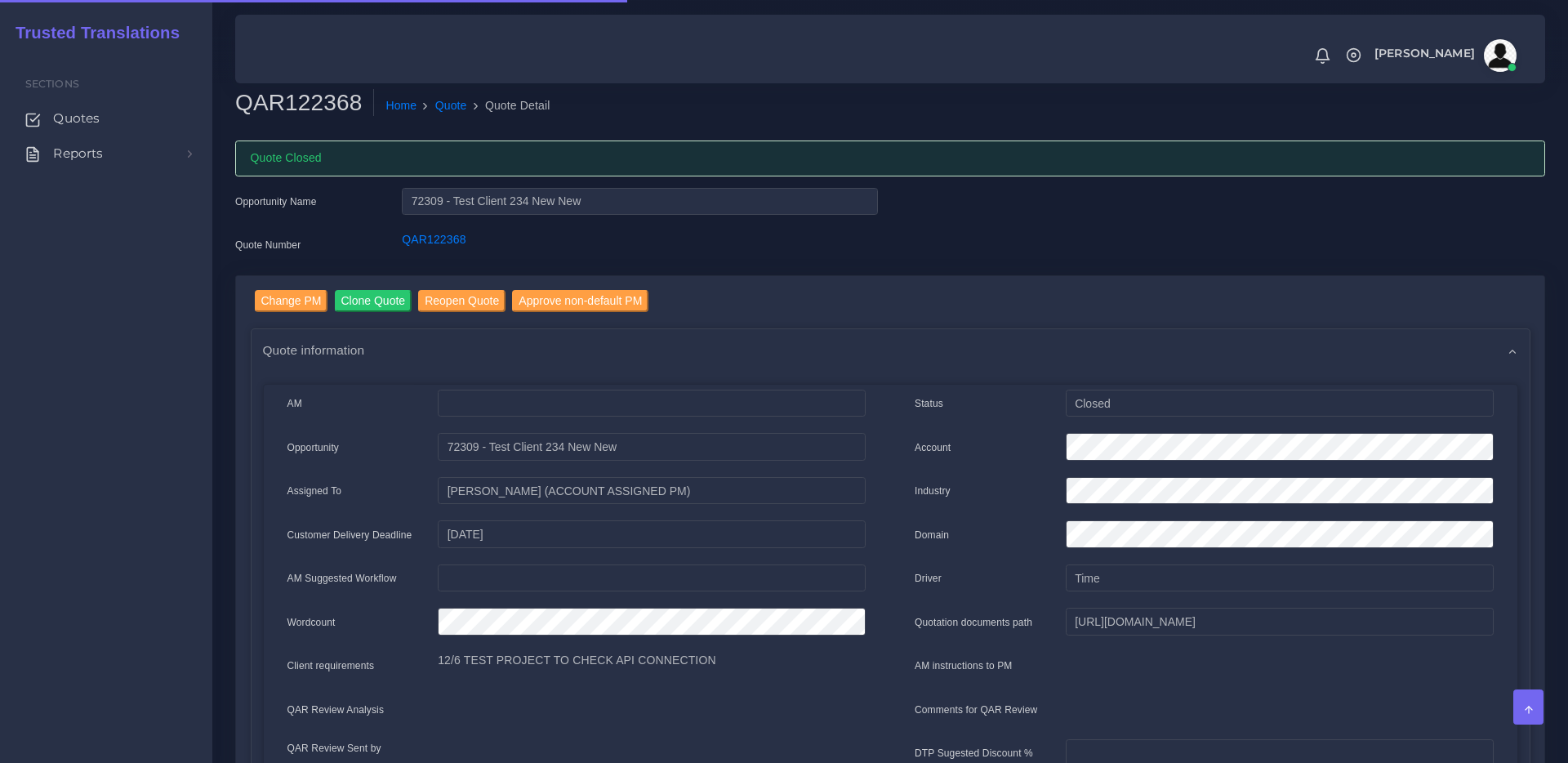 scroll, scrollTop: 0, scrollLeft: 0, axis: both 